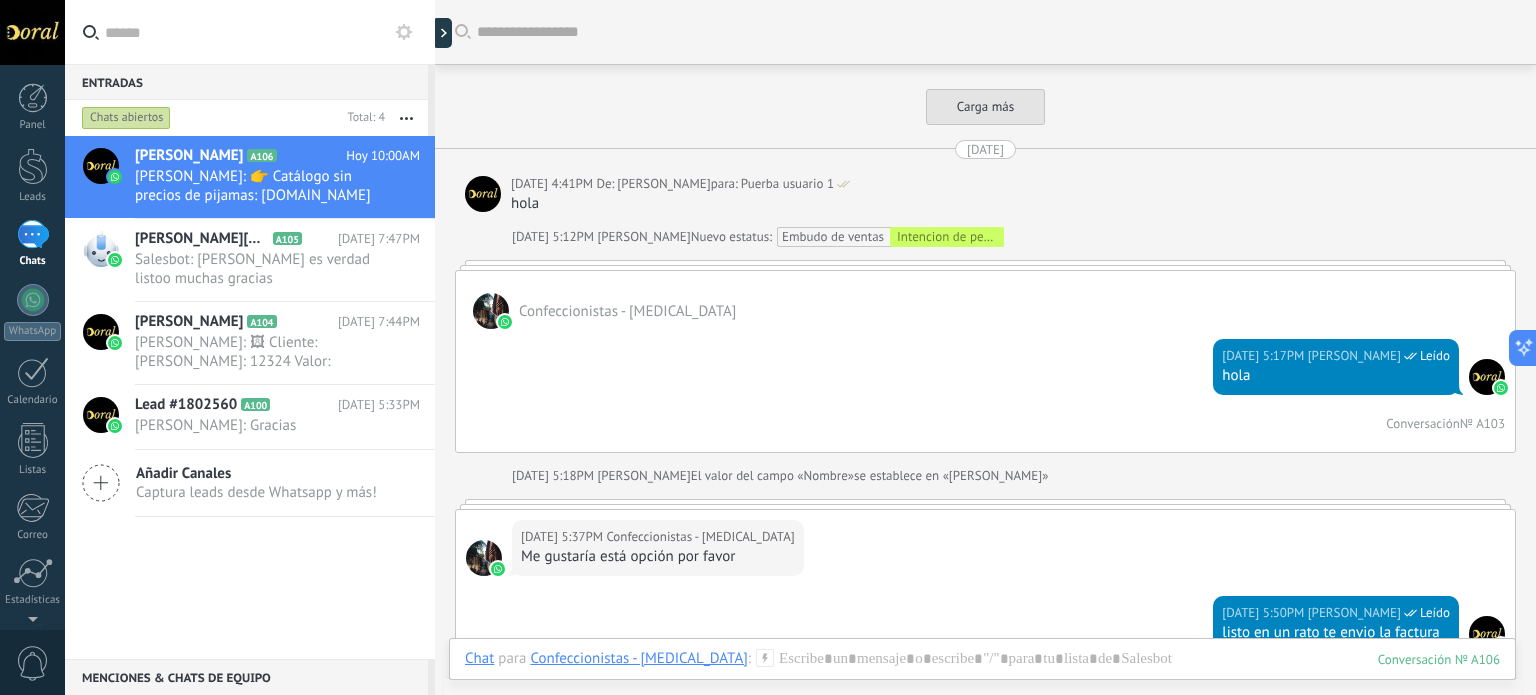 scroll, scrollTop: 0, scrollLeft: 0, axis: both 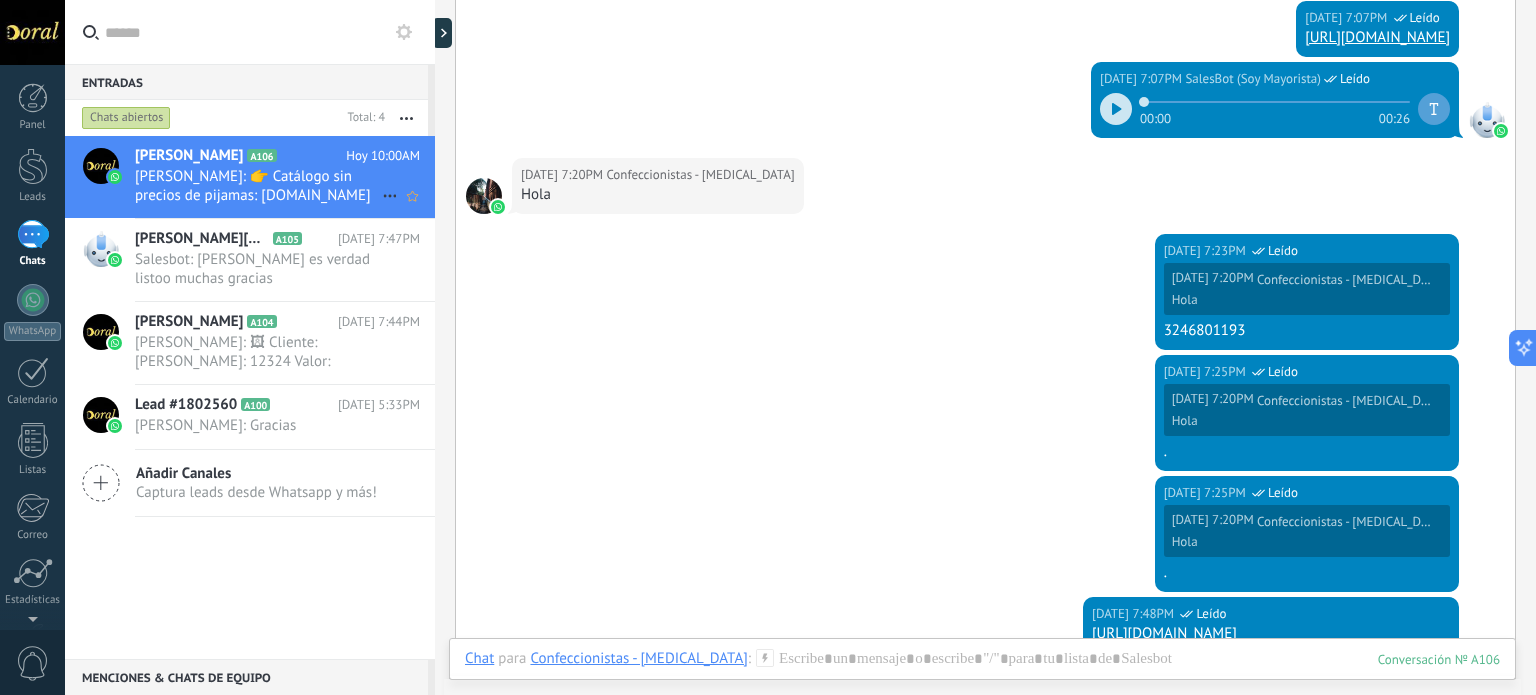 click on "[PERSON_NAME]: 👉 Catálogo sin precios de pijamas:
[DOMAIN_NAME][URL]
👉 Catálogo sin precios de moda:
[DOMAIN_NAME][URL].." at bounding box center (258, 186) 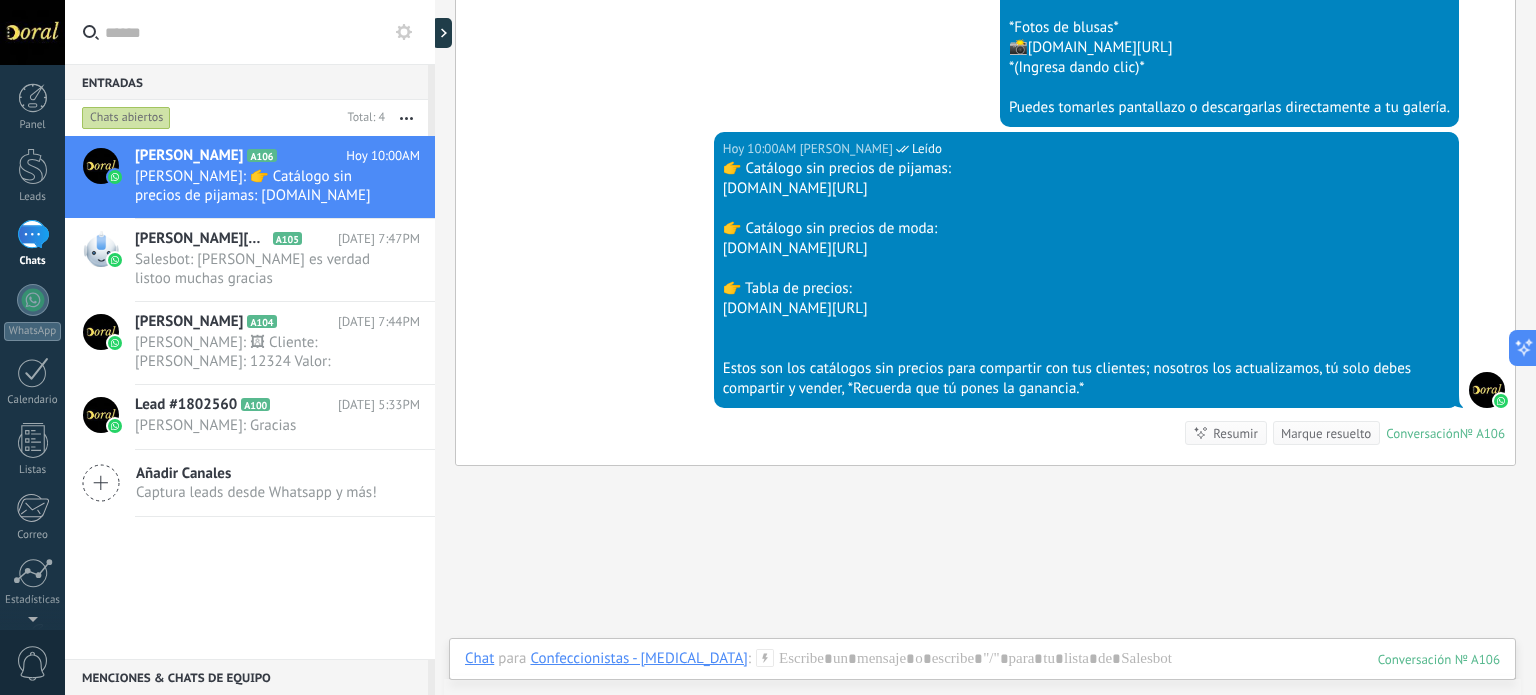 scroll, scrollTop: 7344, scrollLeft: 0, axis: vertical 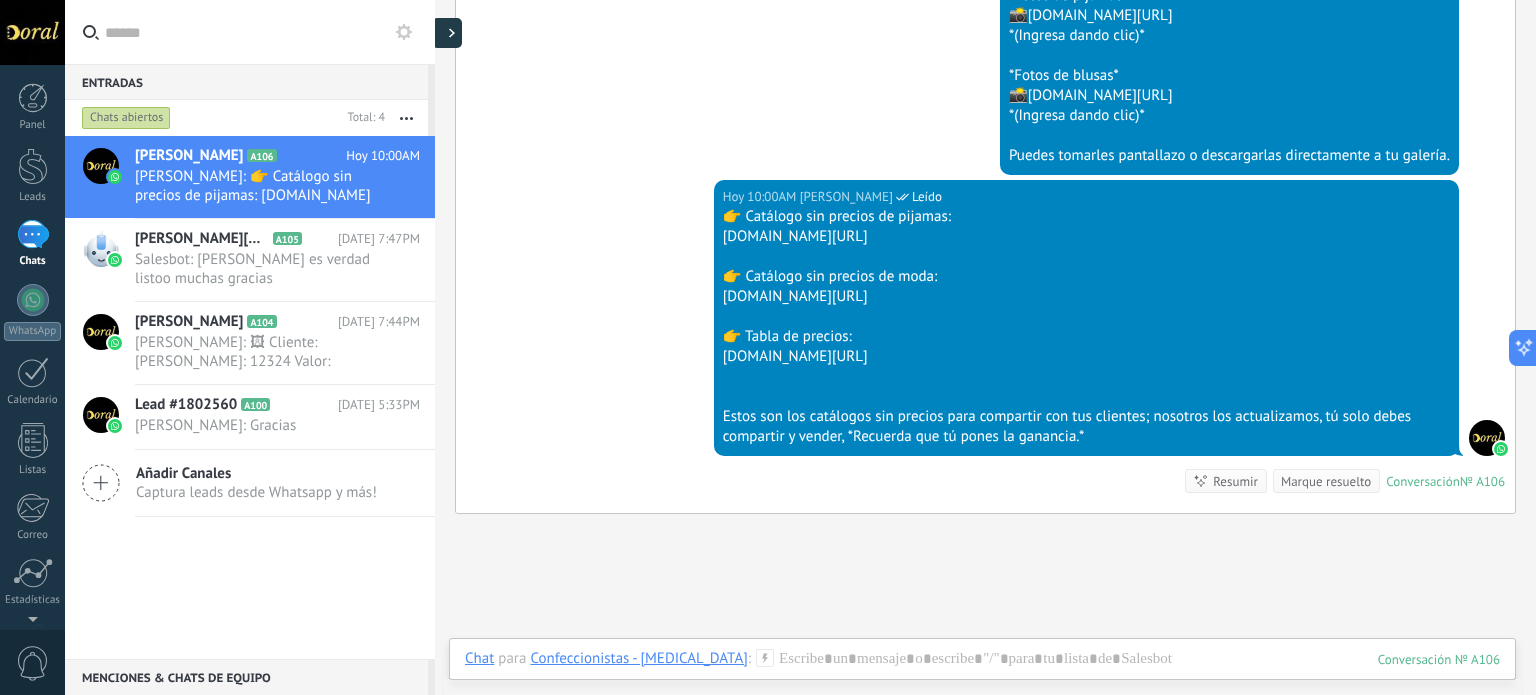 click 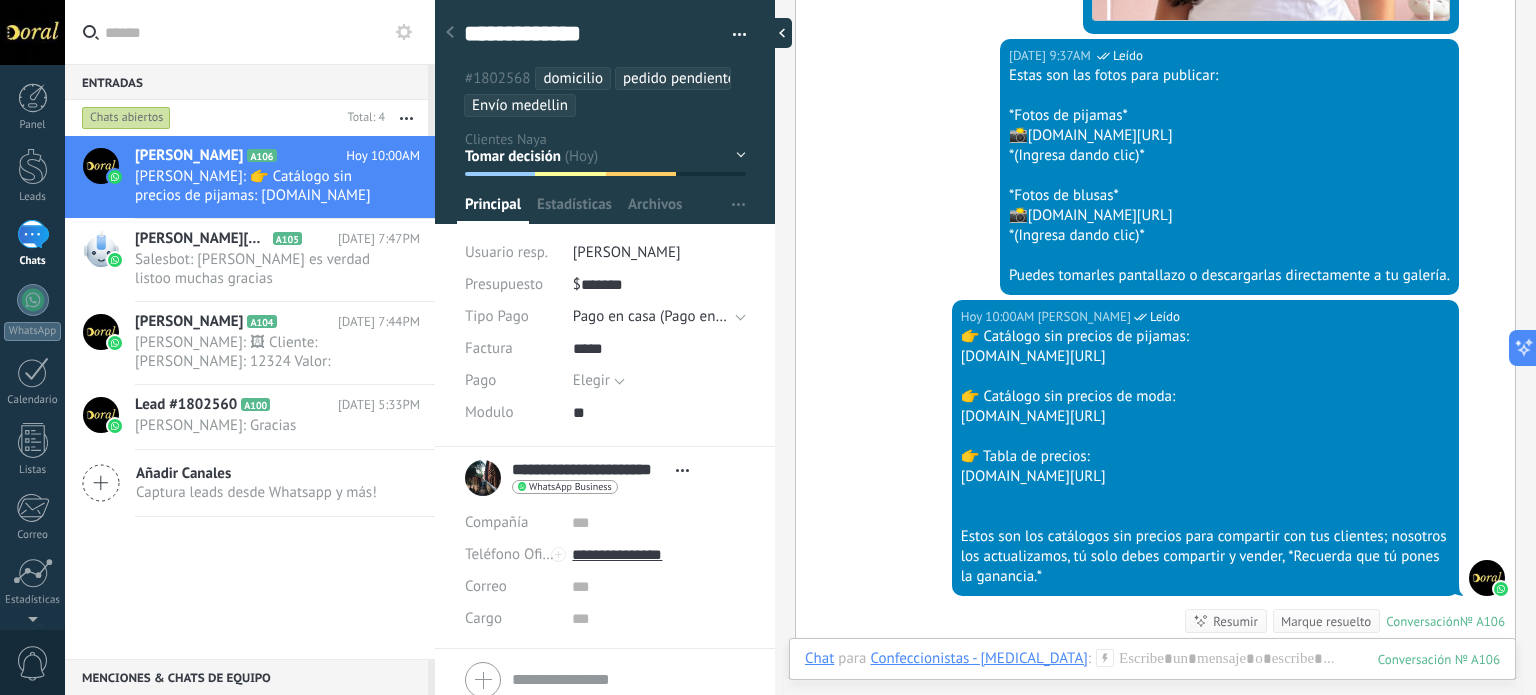scroll, scrollTop: 29, scrollLeft: 0, axis: vertical 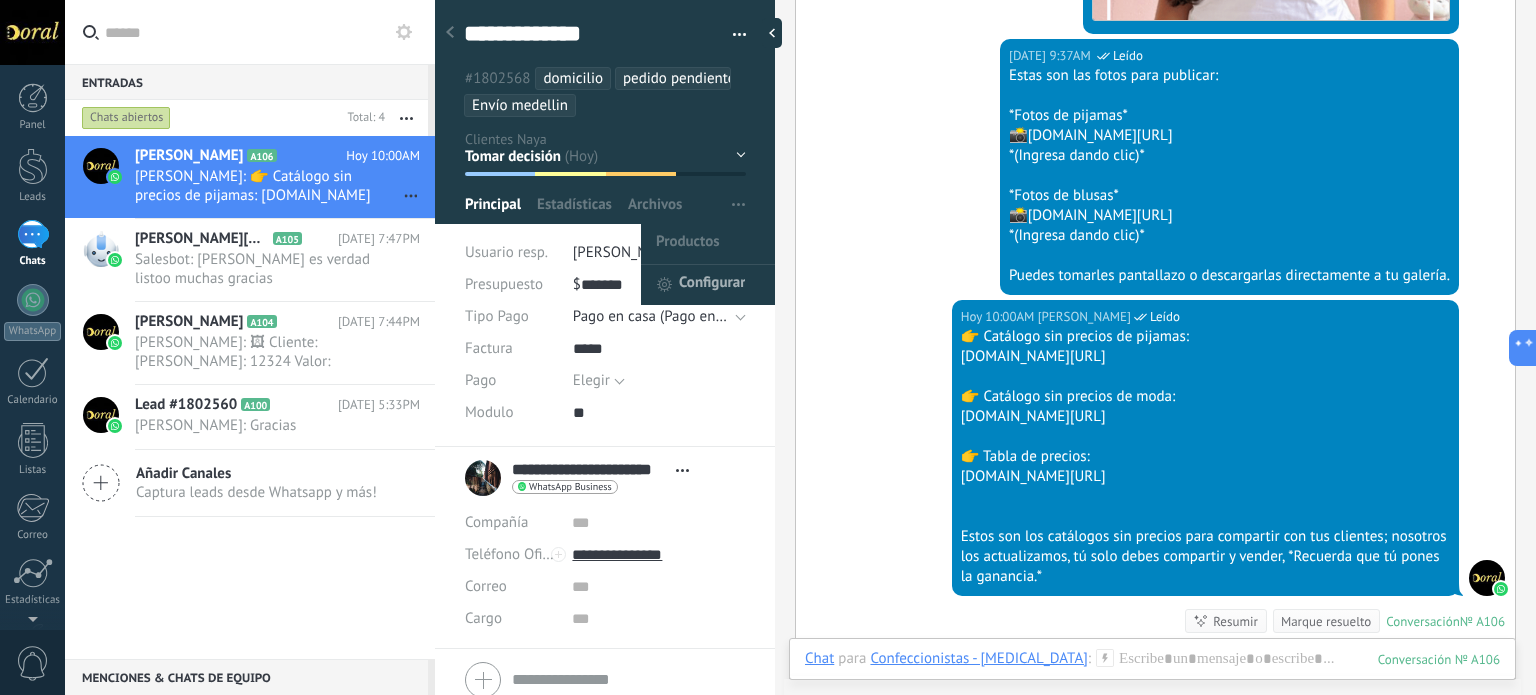 click on "Configurar" at bounding box center (712, 285) 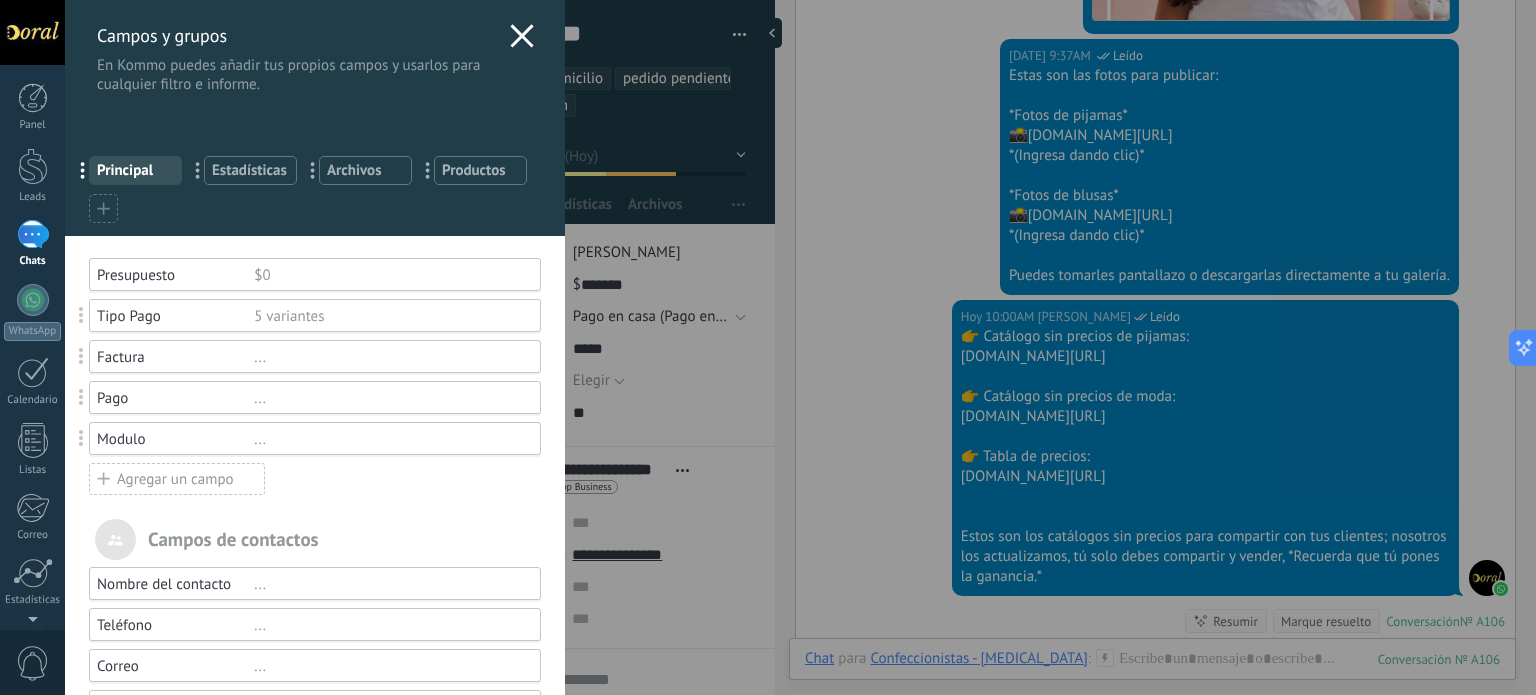 click on "Agregar un campo" at bounding box center [177, 479] 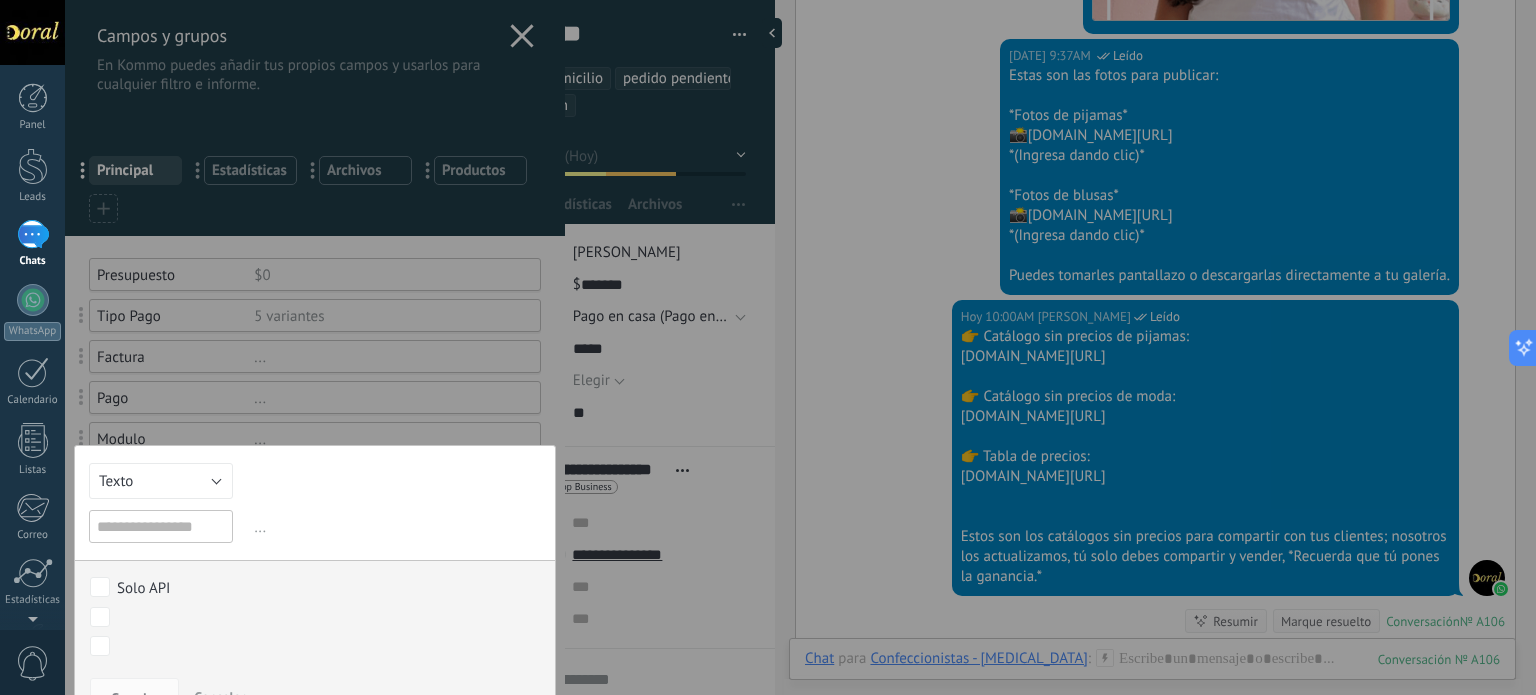 click at bounding box center (161, 526) 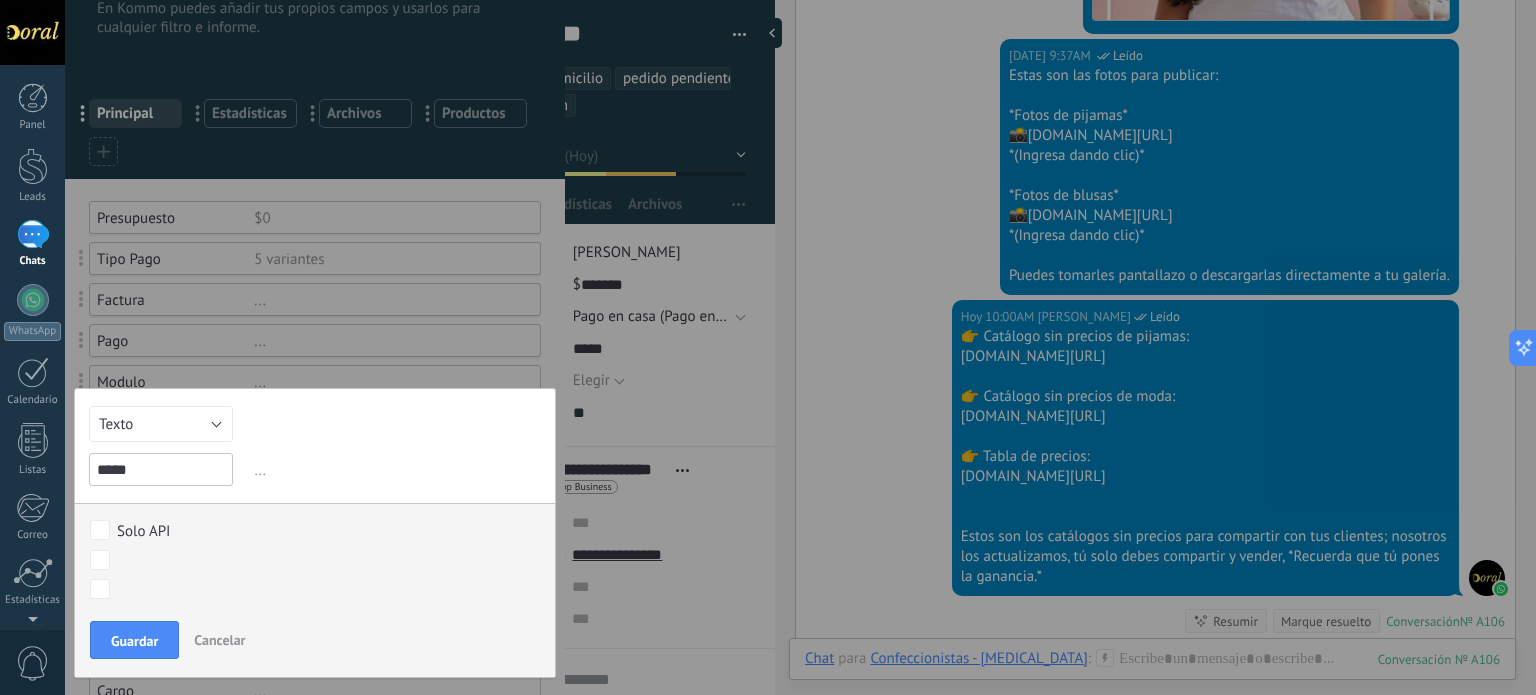 scroll, scrollTop: 100, scrollLeft: 0, axis: vertical 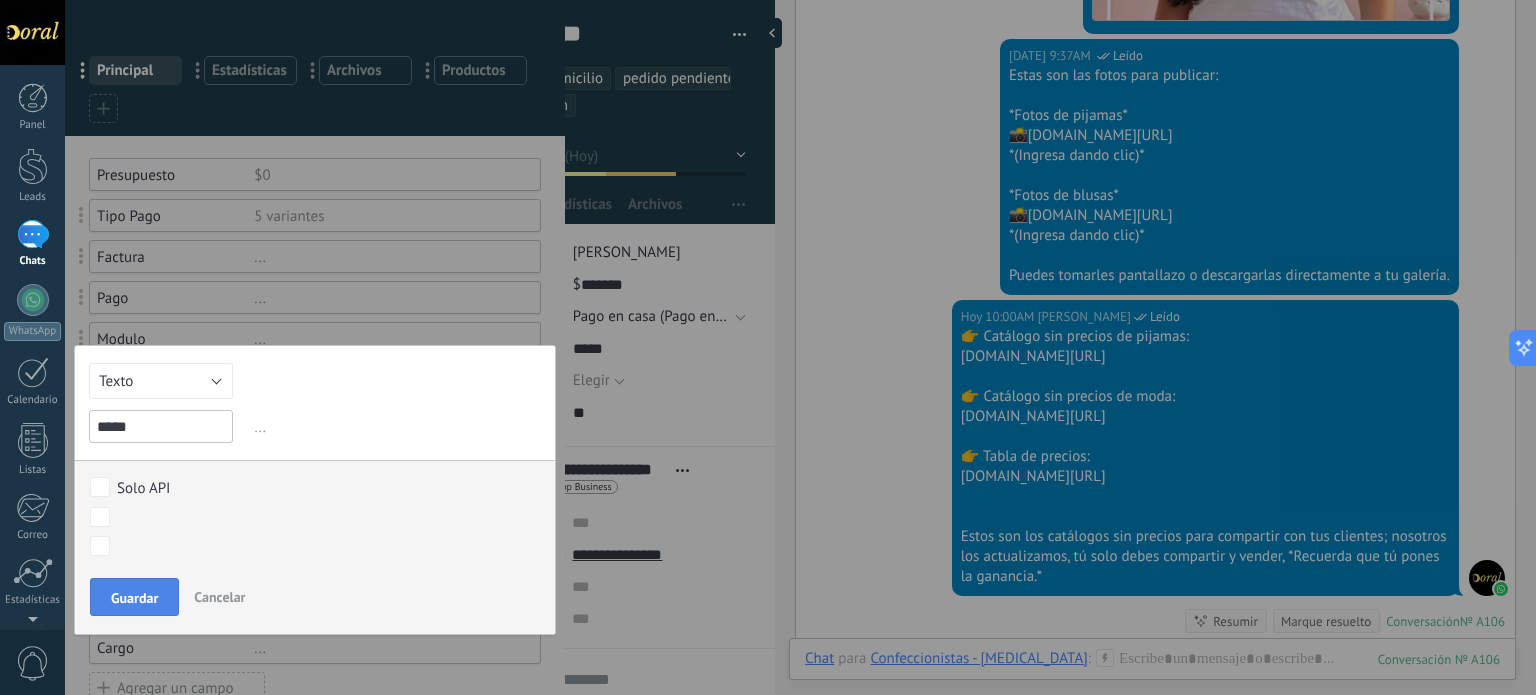 type on "*****" 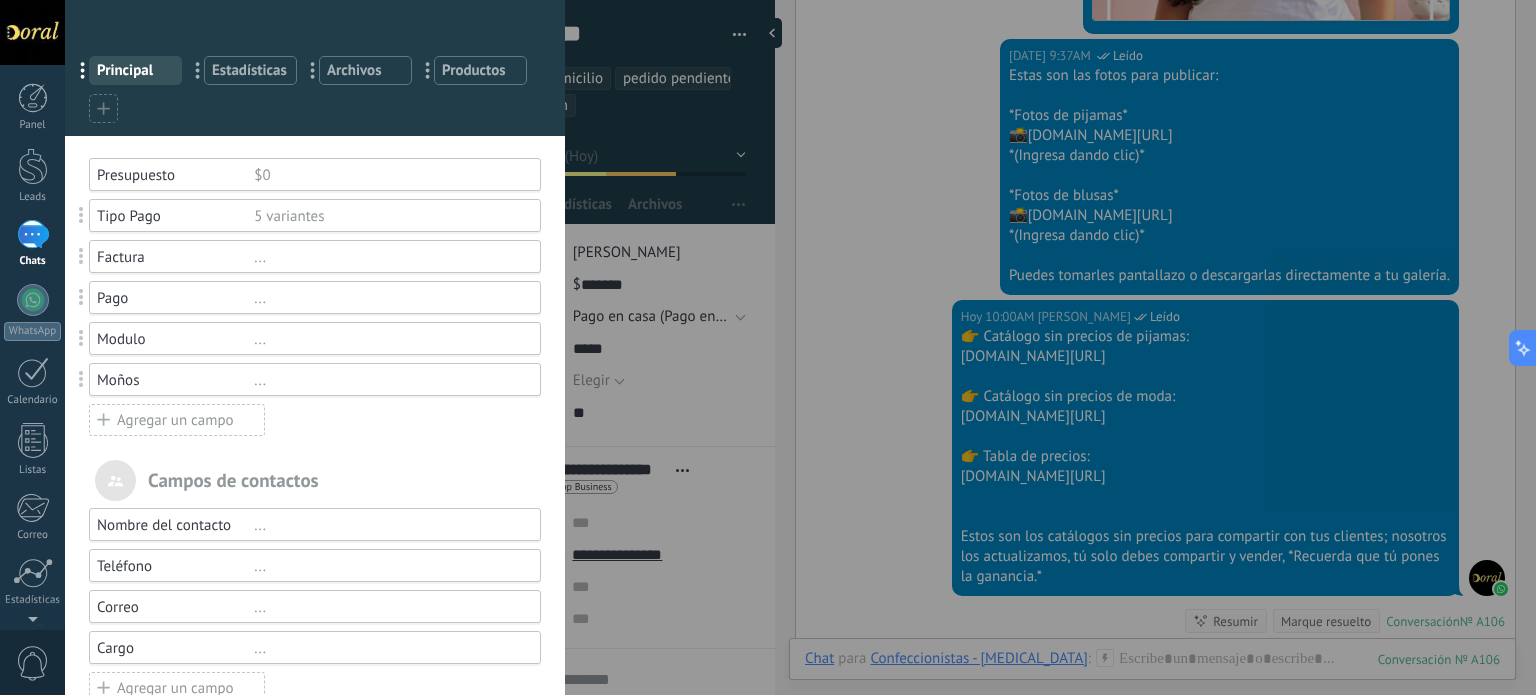click on "Agregar un campo" at bounding box center [177, 420] 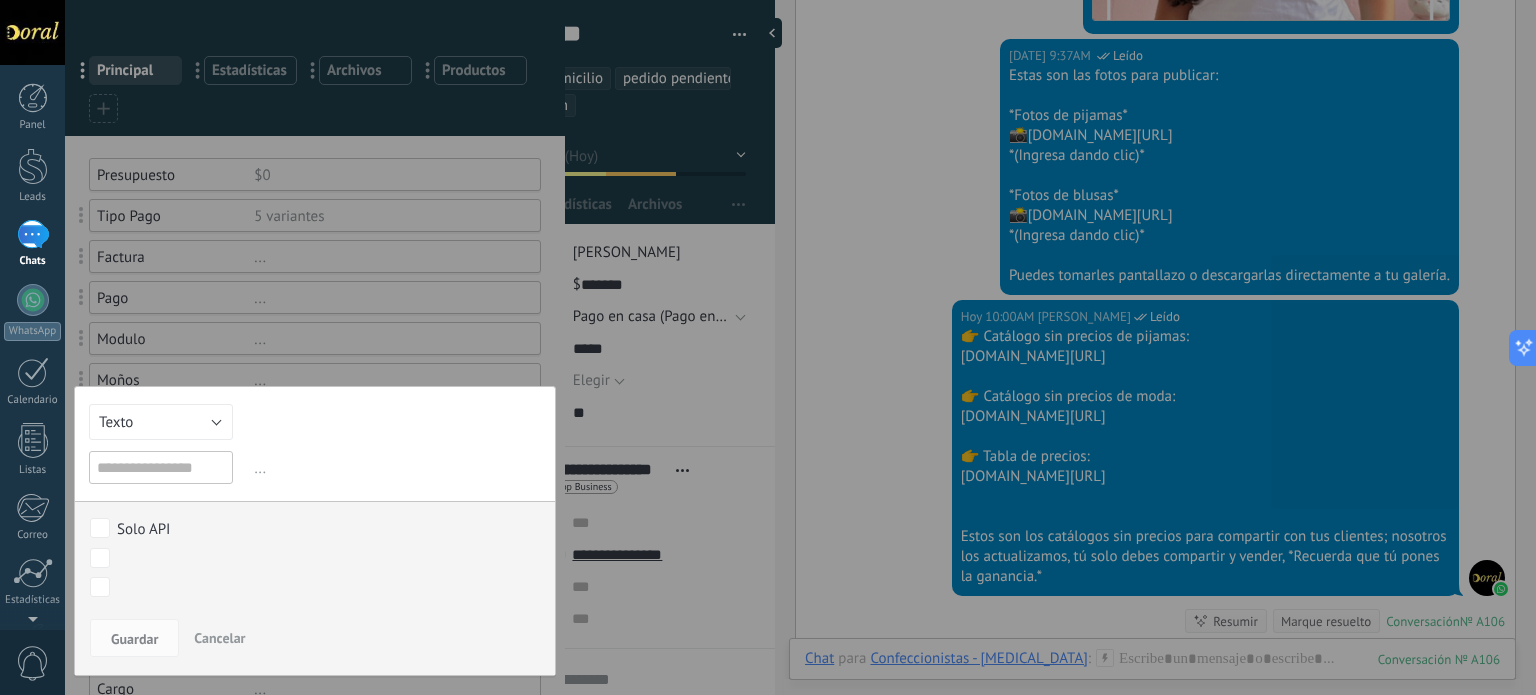 click at bounding box center [161, 467] 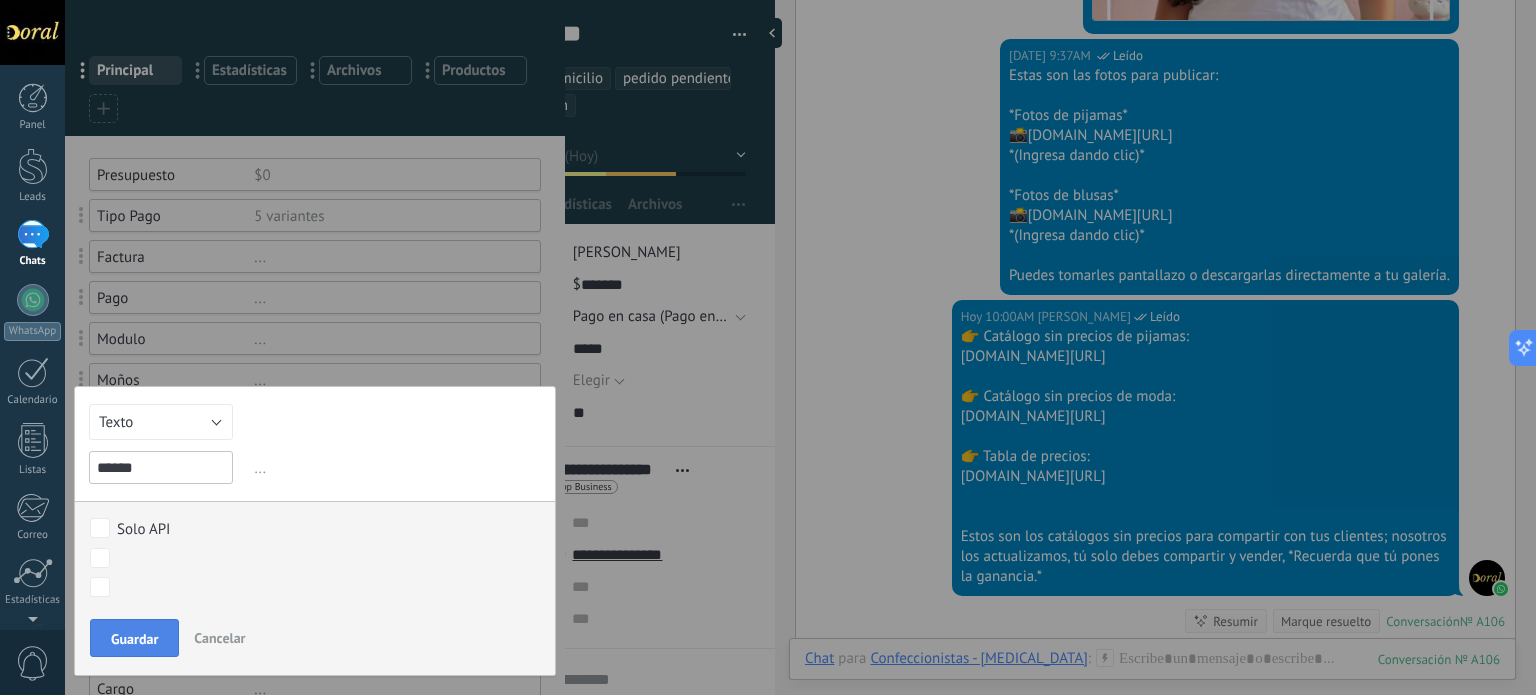 type on "******" 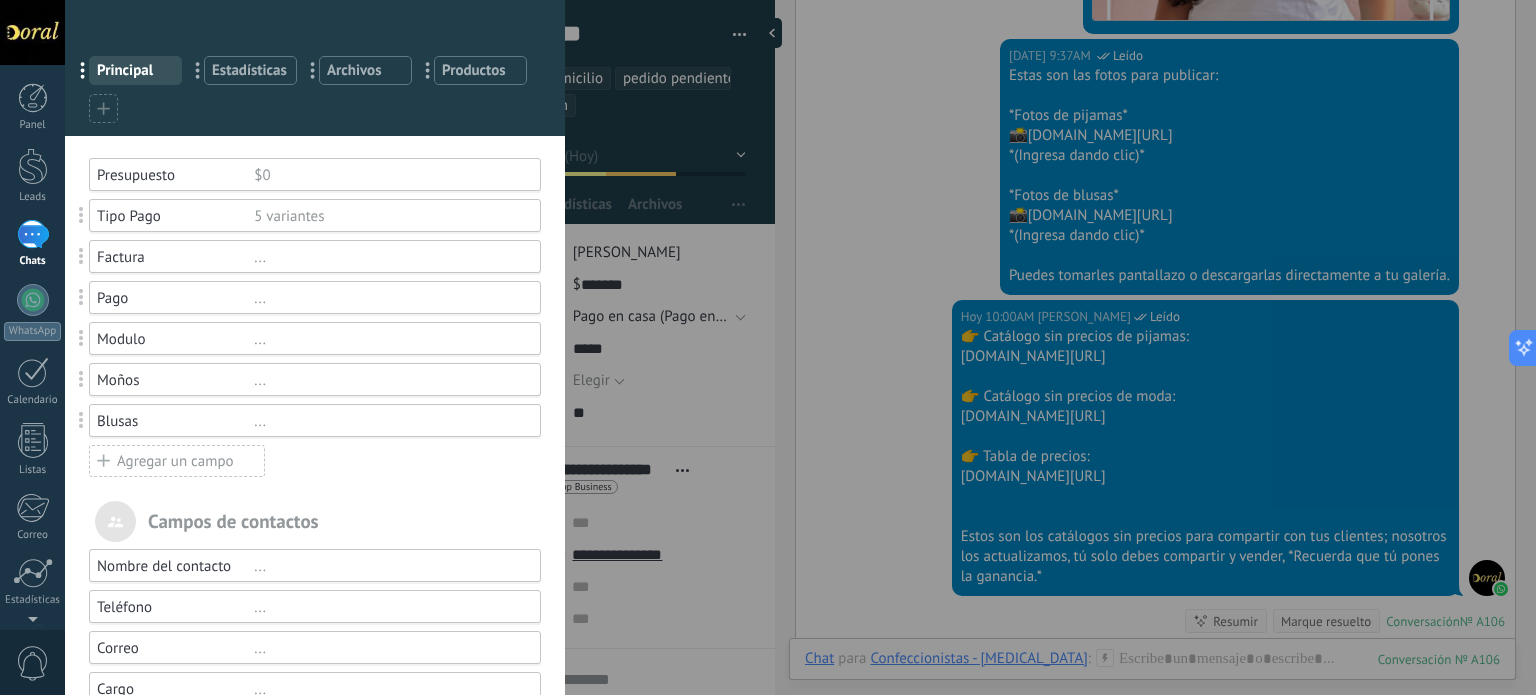 click on "Agregar un campo" at bounding box center (177, 461) 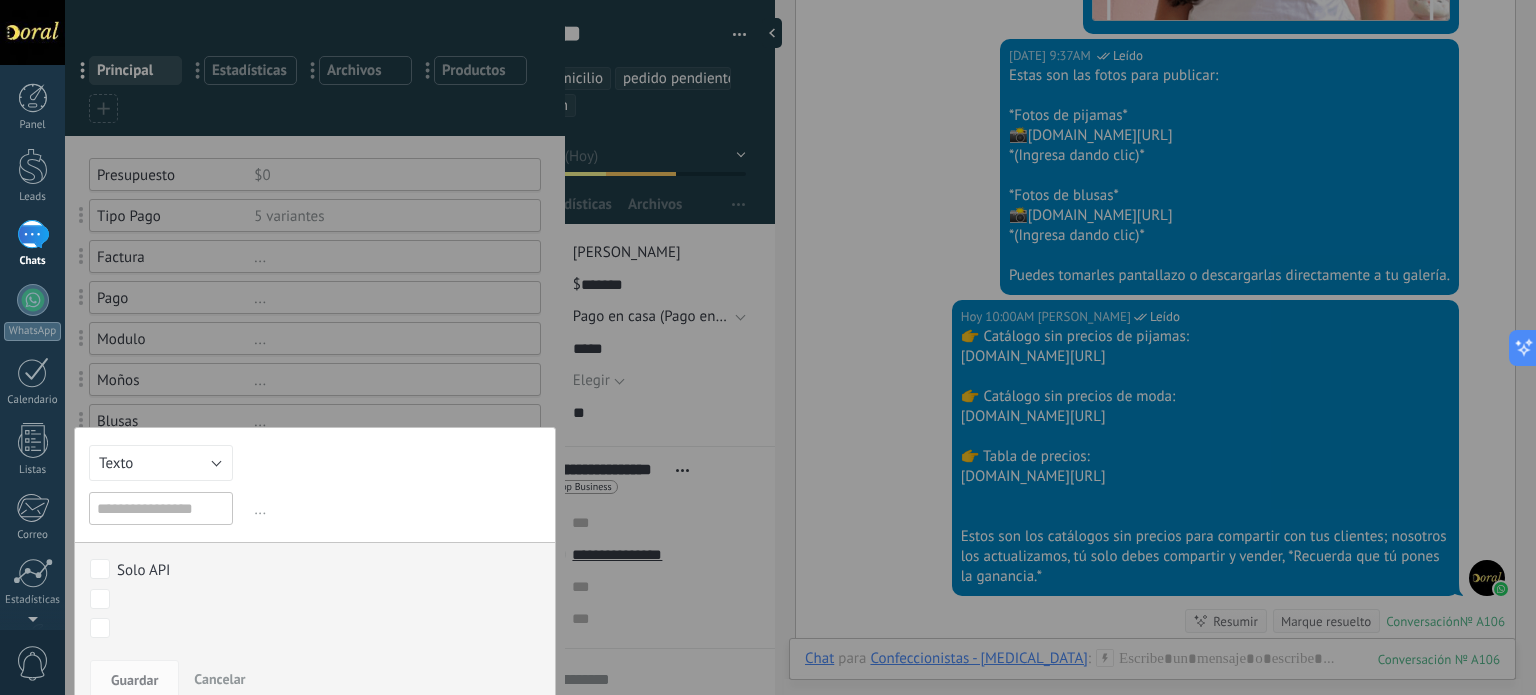 click at bounding box center (161, 508) 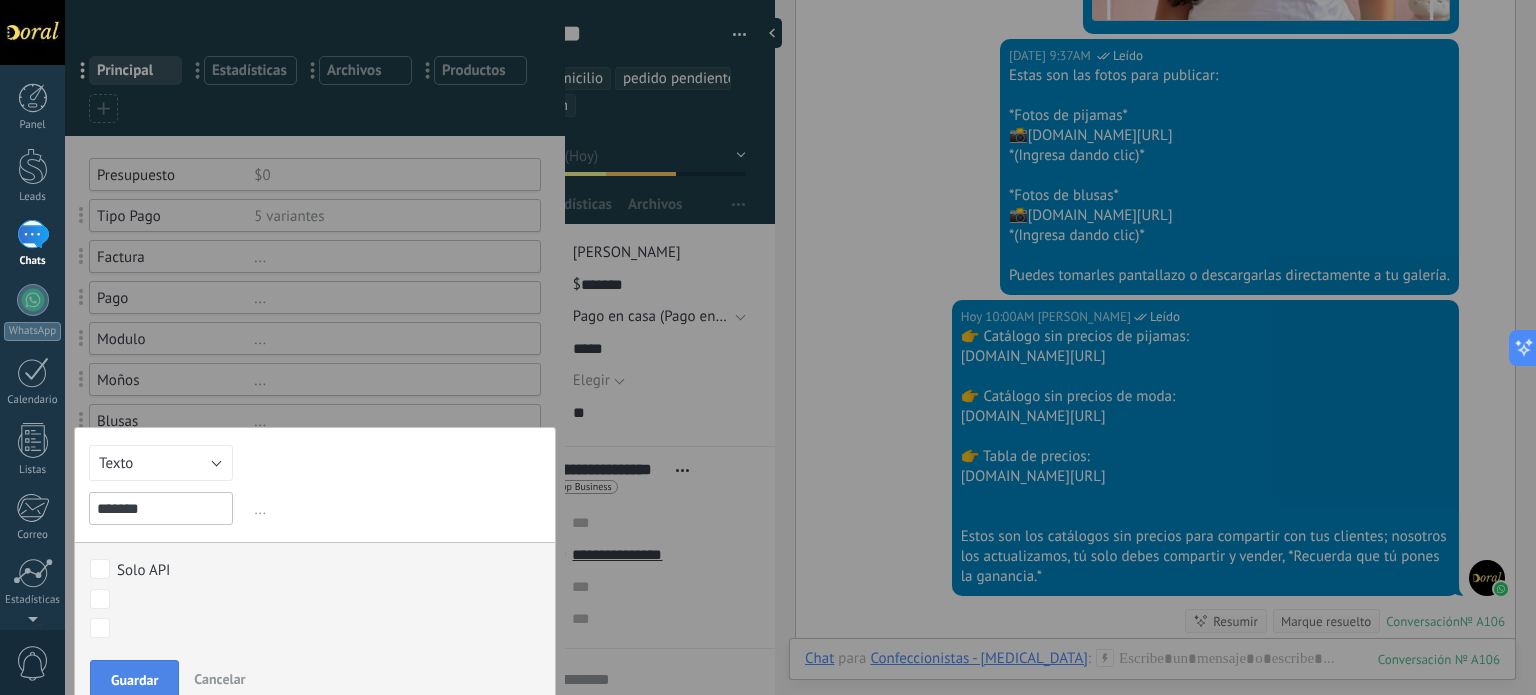 type on "*******" 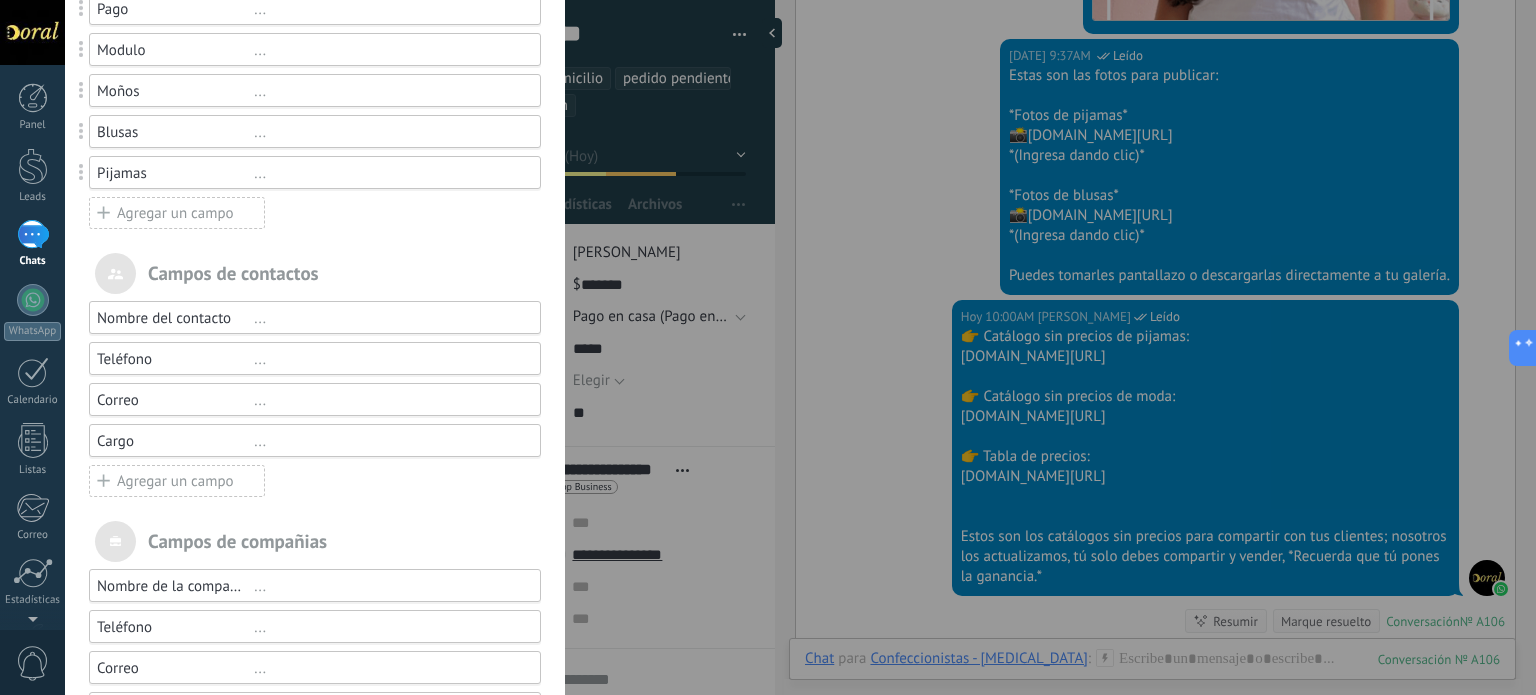 scroll, scrollTop: 233, scrollLeft: 0, axis: vertical 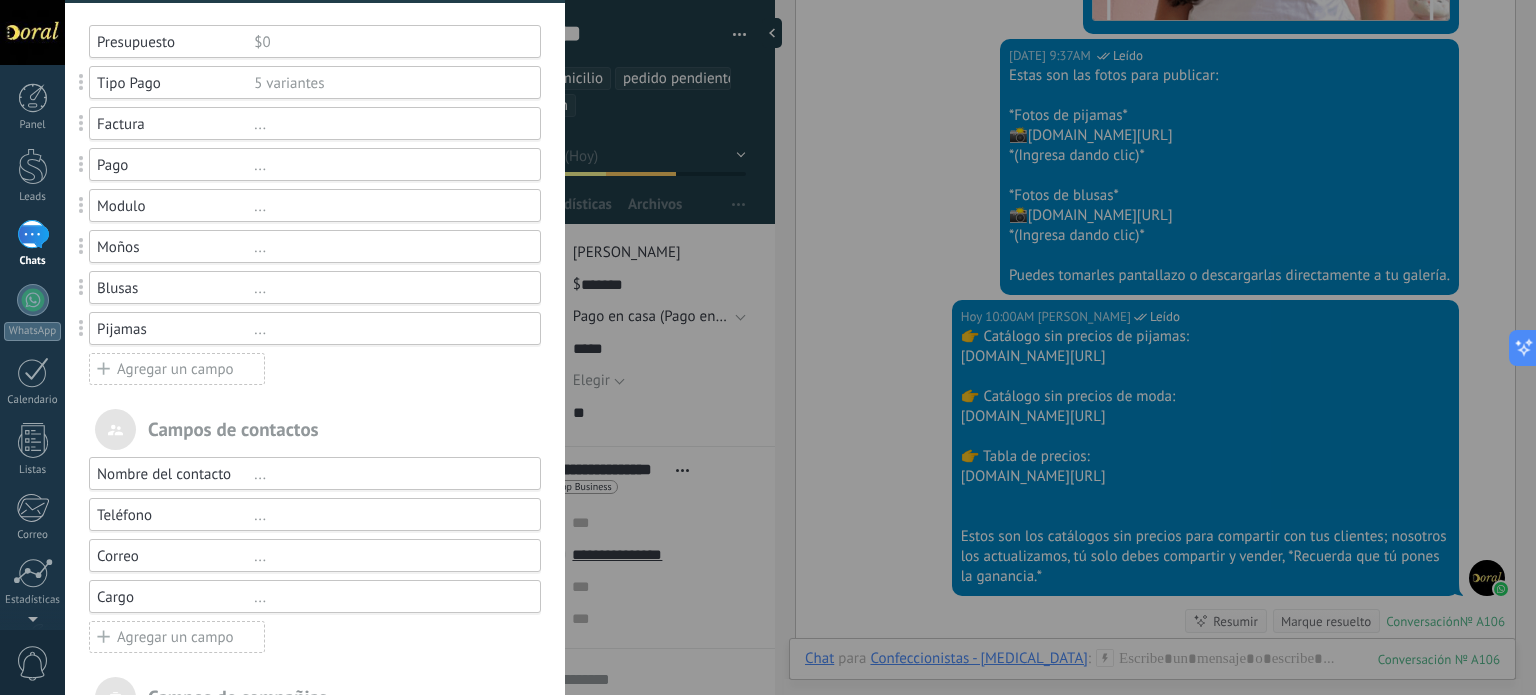 click on "Presupuesto $0 Tipo Pago 5 variantes Factura ... Pago ... Modulo ... Moños ... Blusas ... Pijamas ... Agregar un campo" at bounding box center (315, 205) 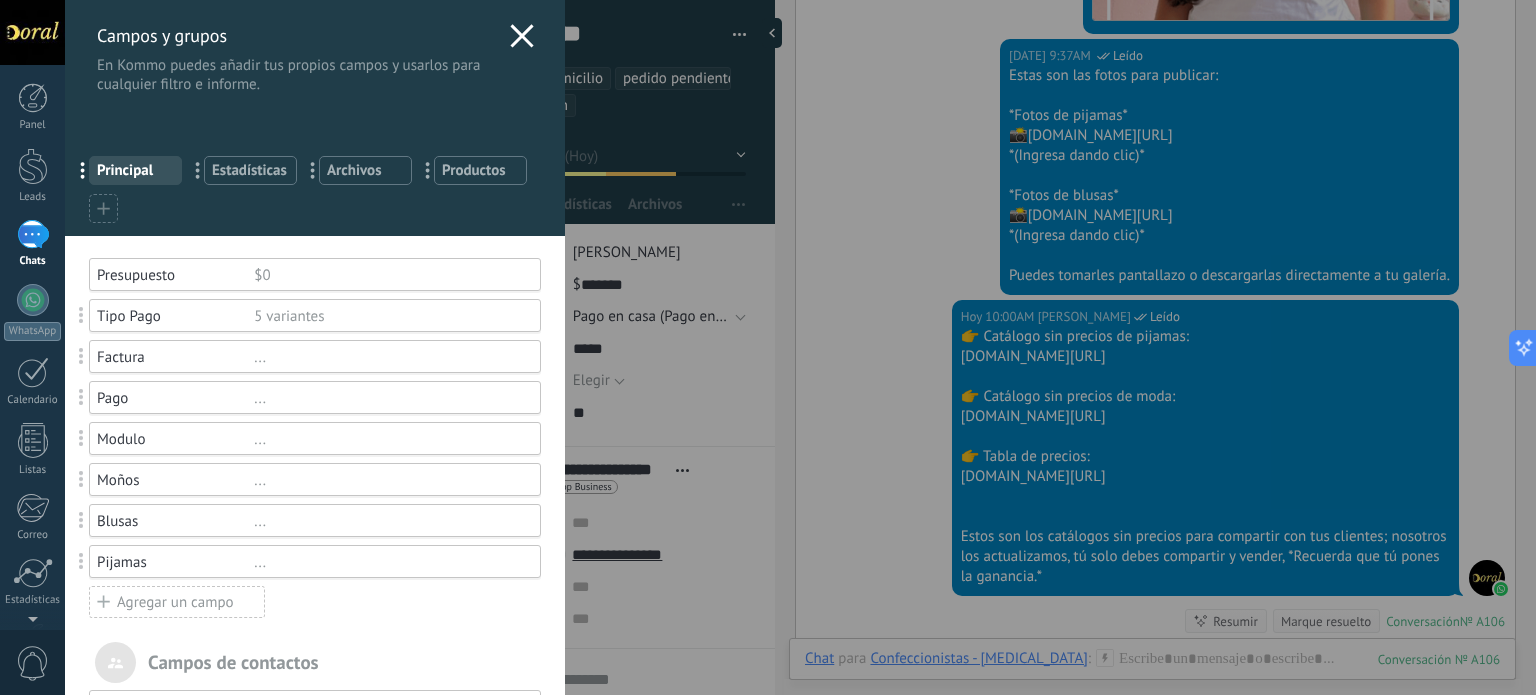 scroll, scrollTop: 0, scrollLeft: 0, axis: both 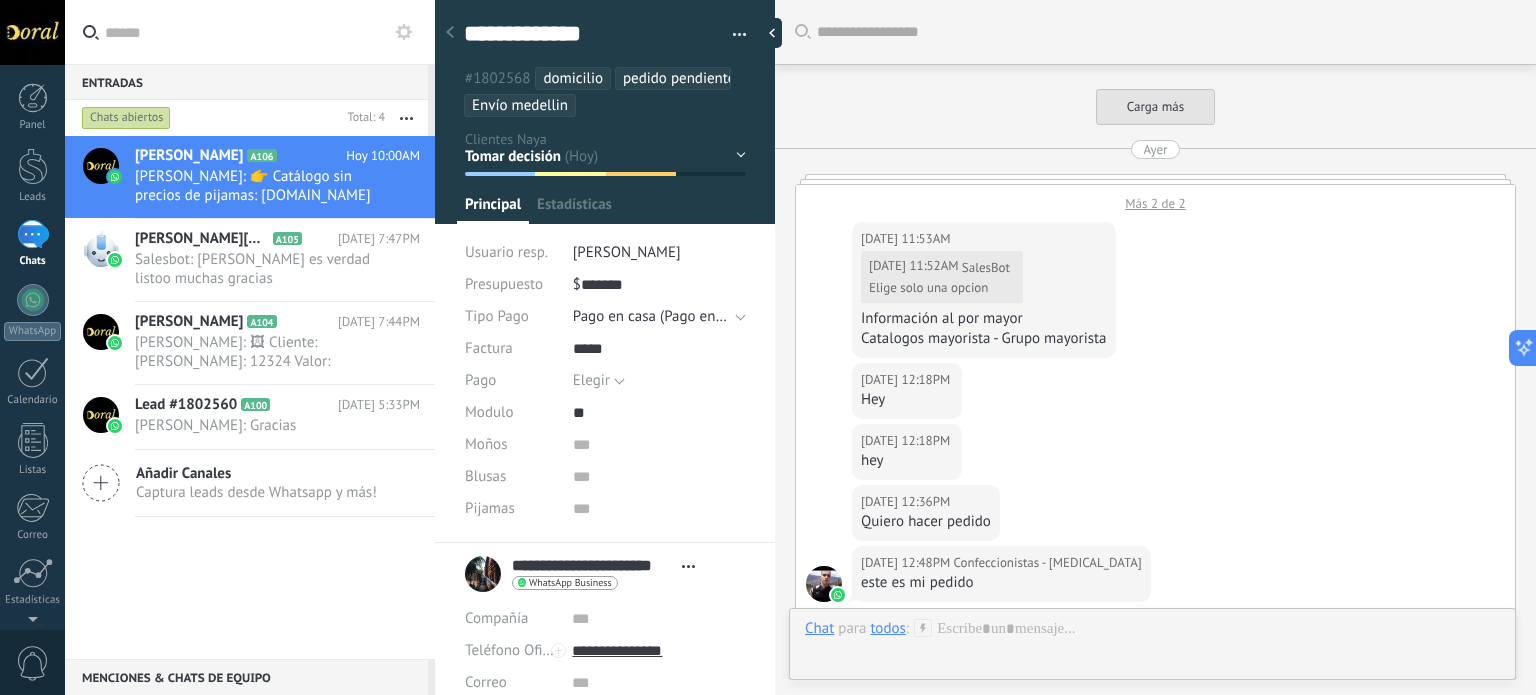 type on "**********" 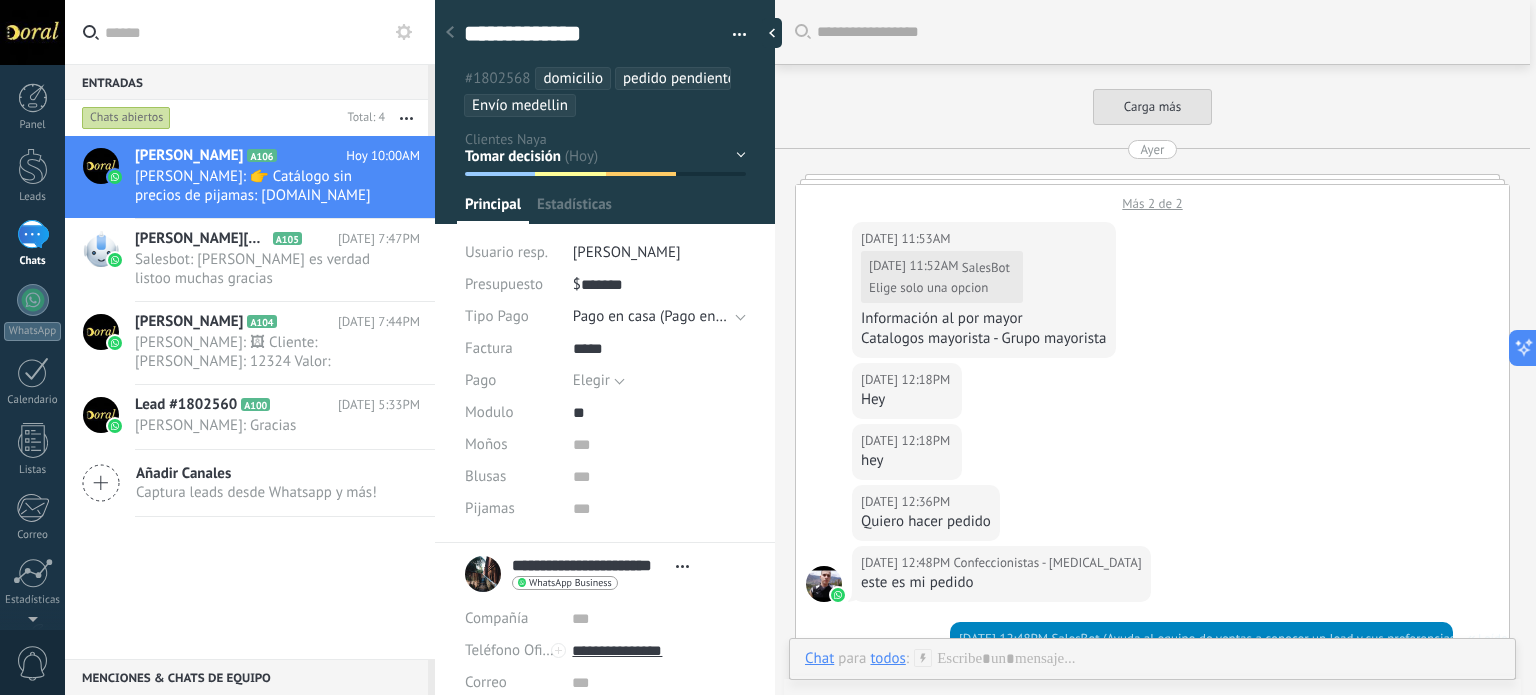 scroll, scrollTop: 29, scrollLeft: 0, axis: vertical 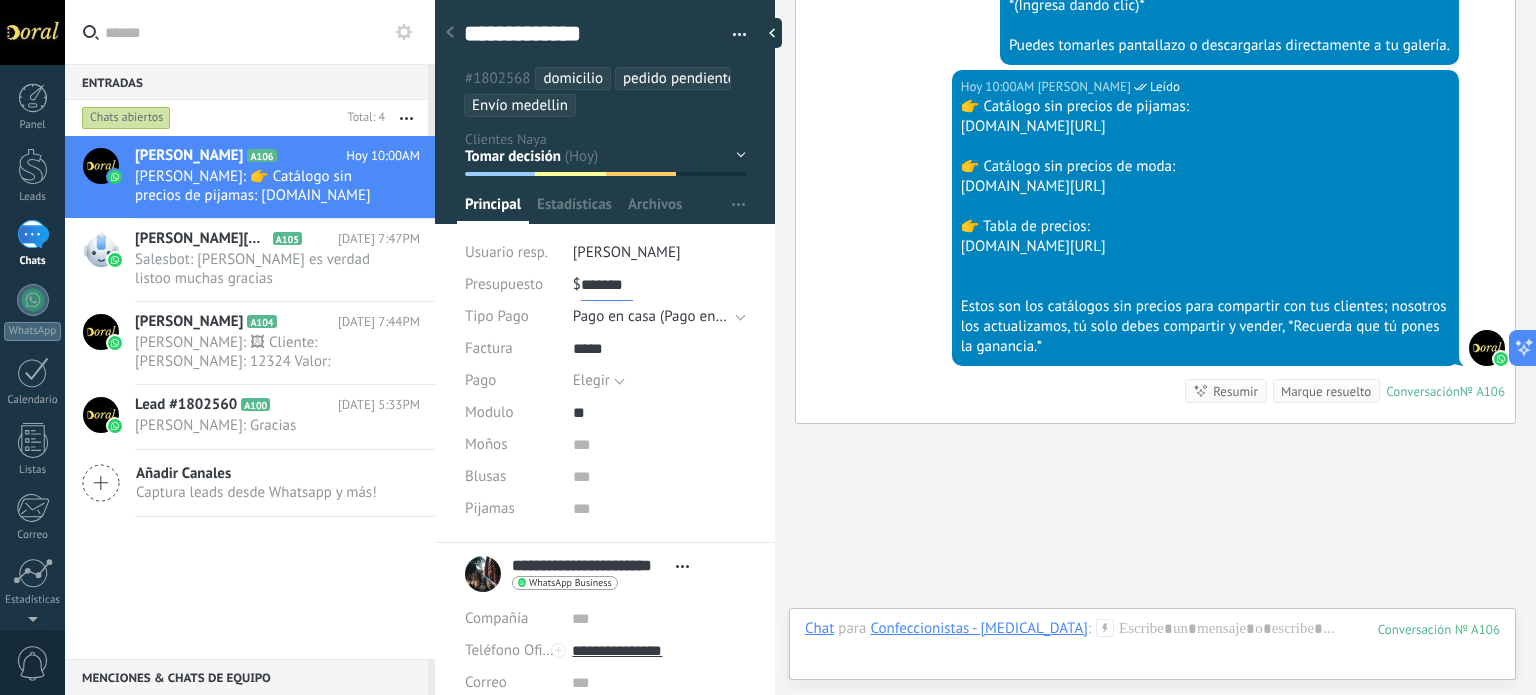 click on "*******" at bounding box center [607, 285] 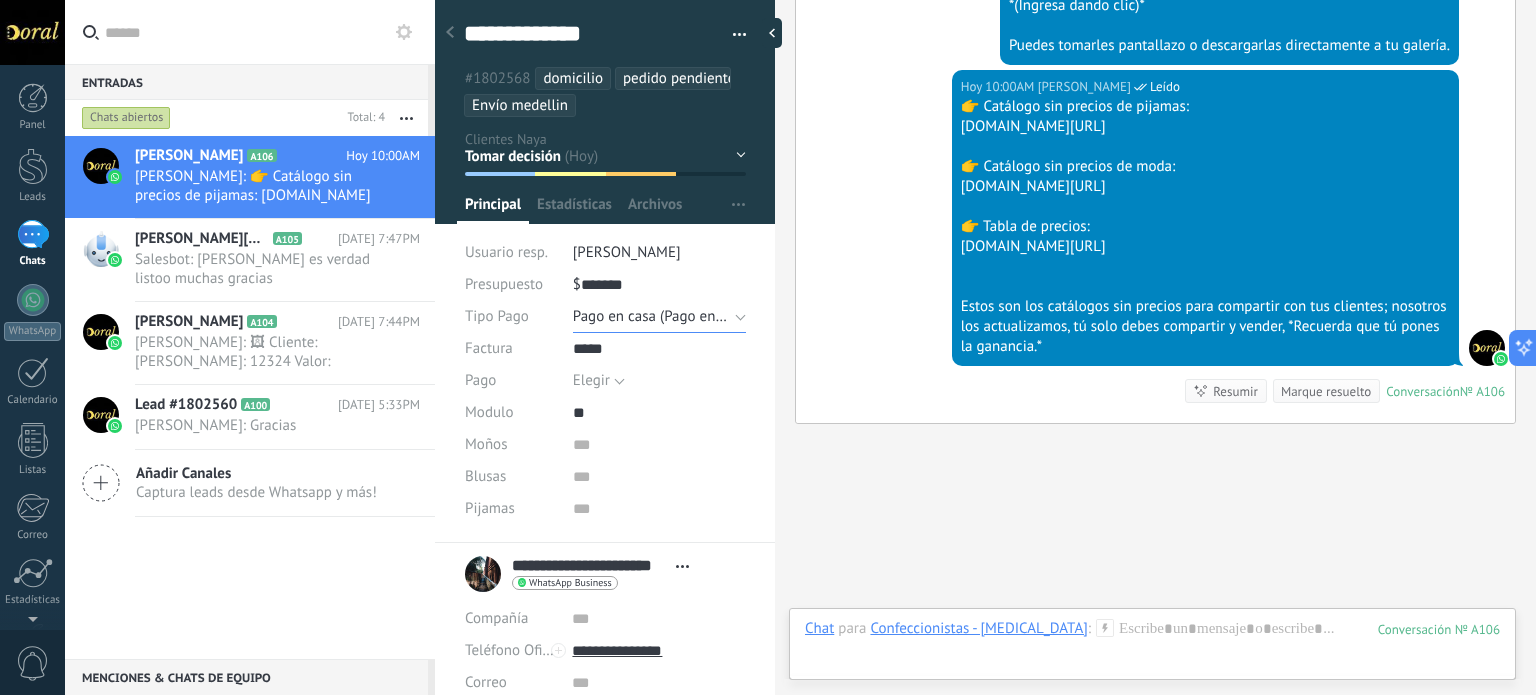 click on "Pago en casa (Pago envio T.Aleja)" at bounding box center (659, 317) 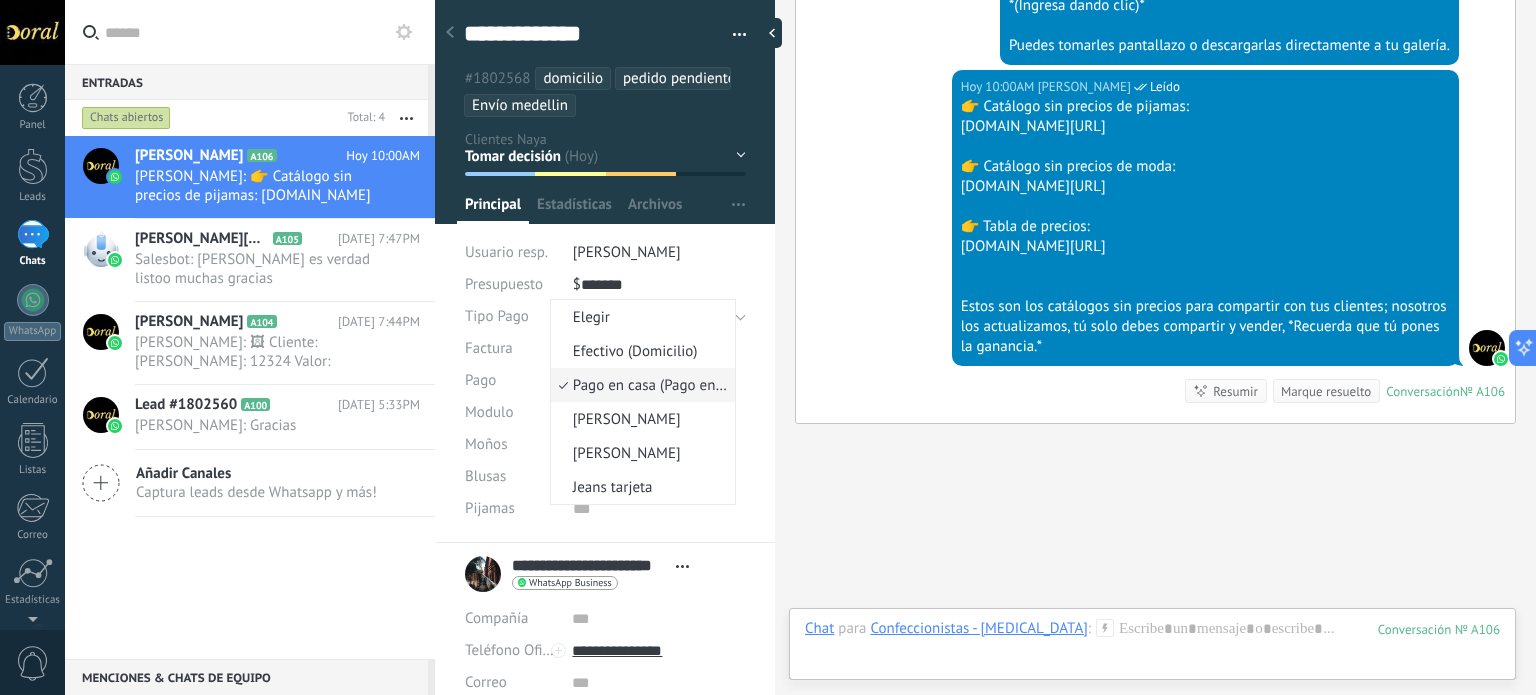 click on "**********" at bounding box center [605, 265] 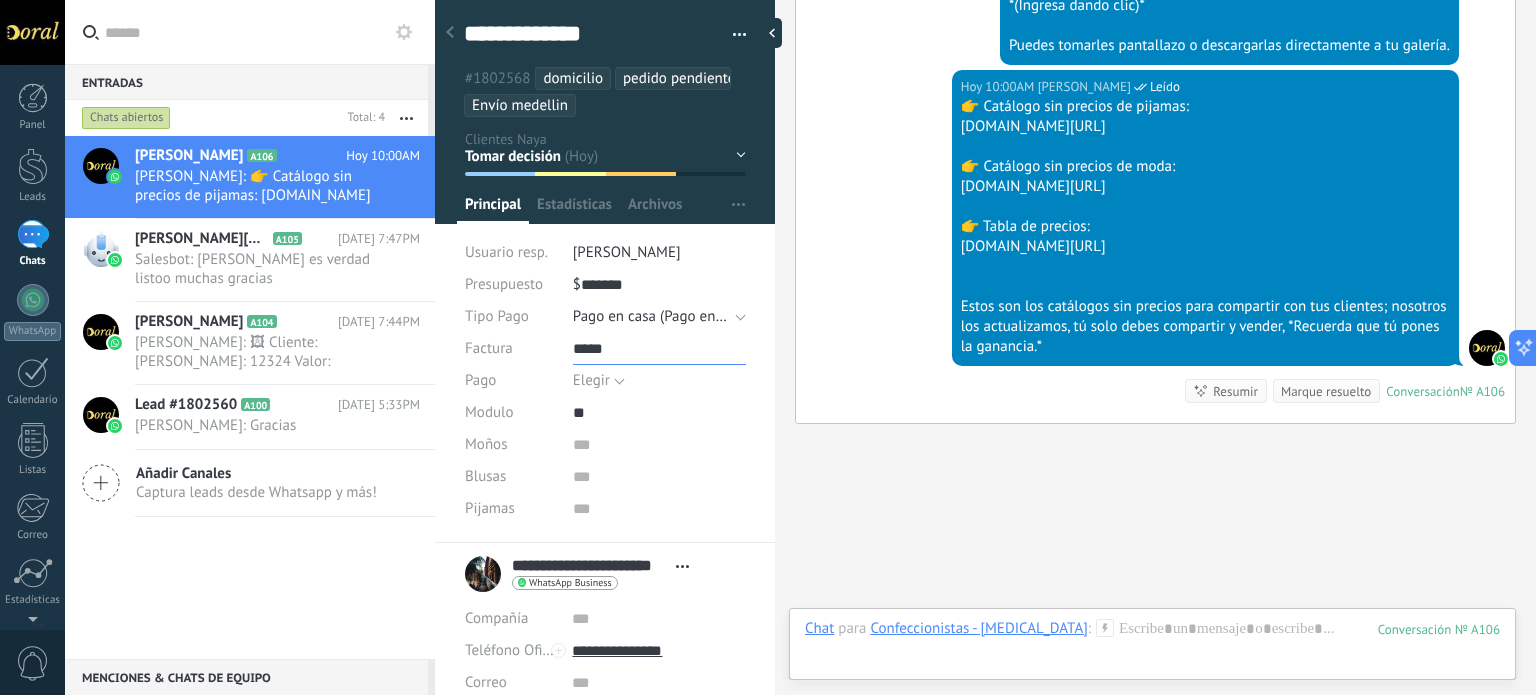 click on "*****" at bounding box center (659, 349) 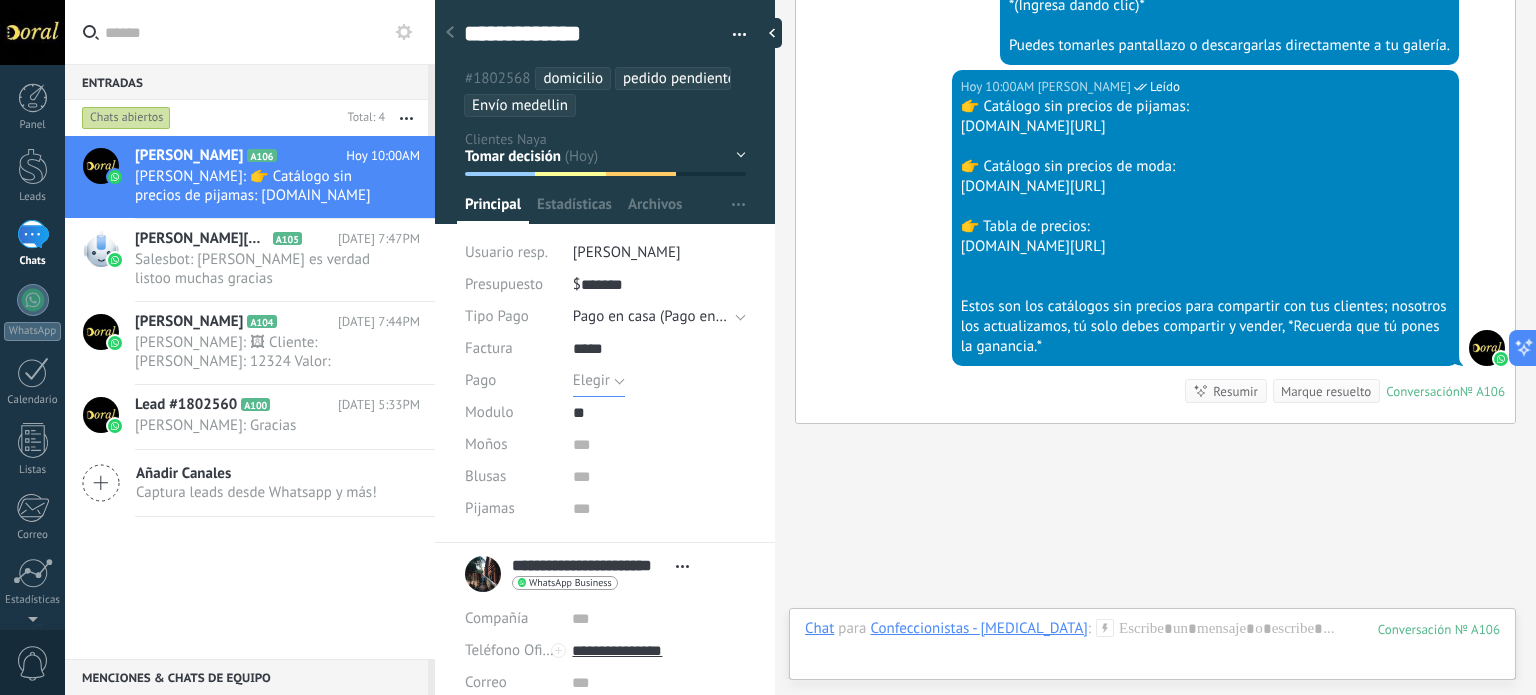 click on "Elegir" at bounding box center (591, 380) 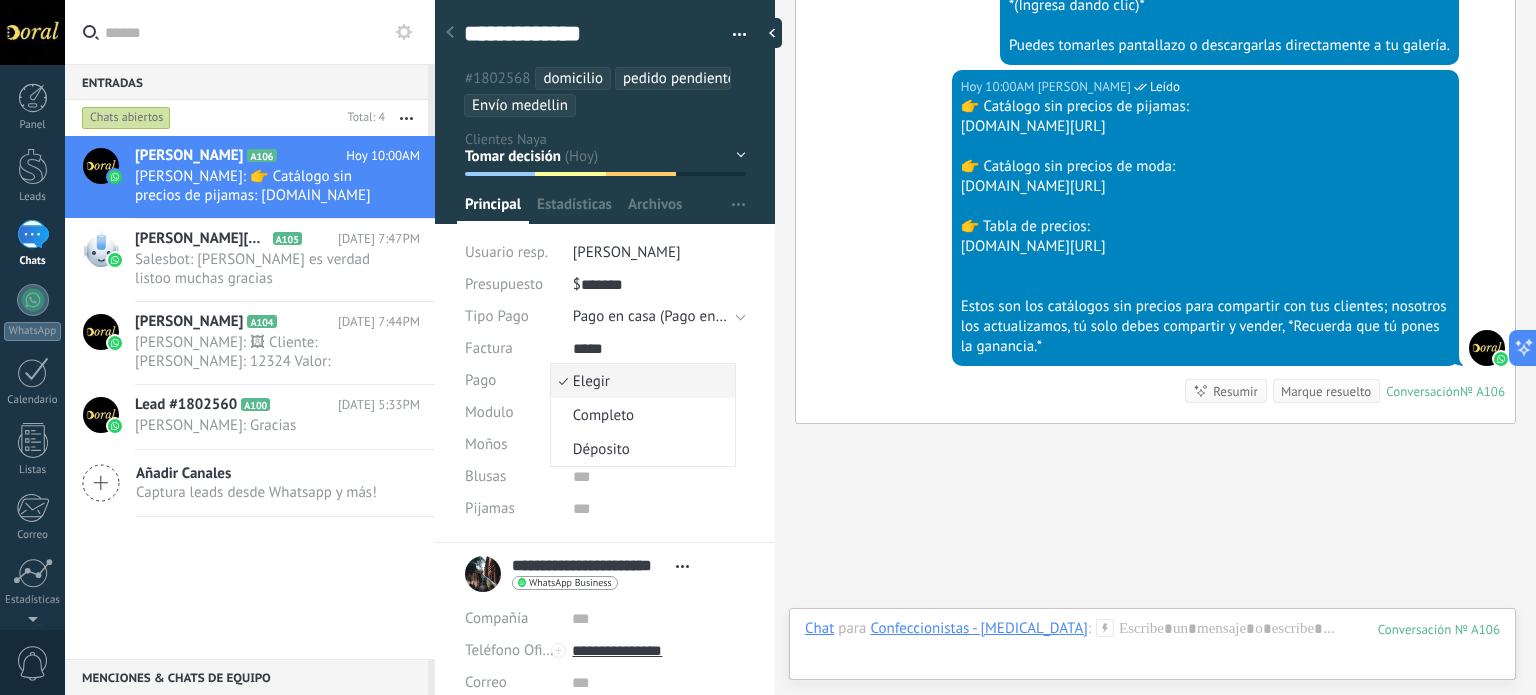 click on "**********" at bounding box center [605, 265] 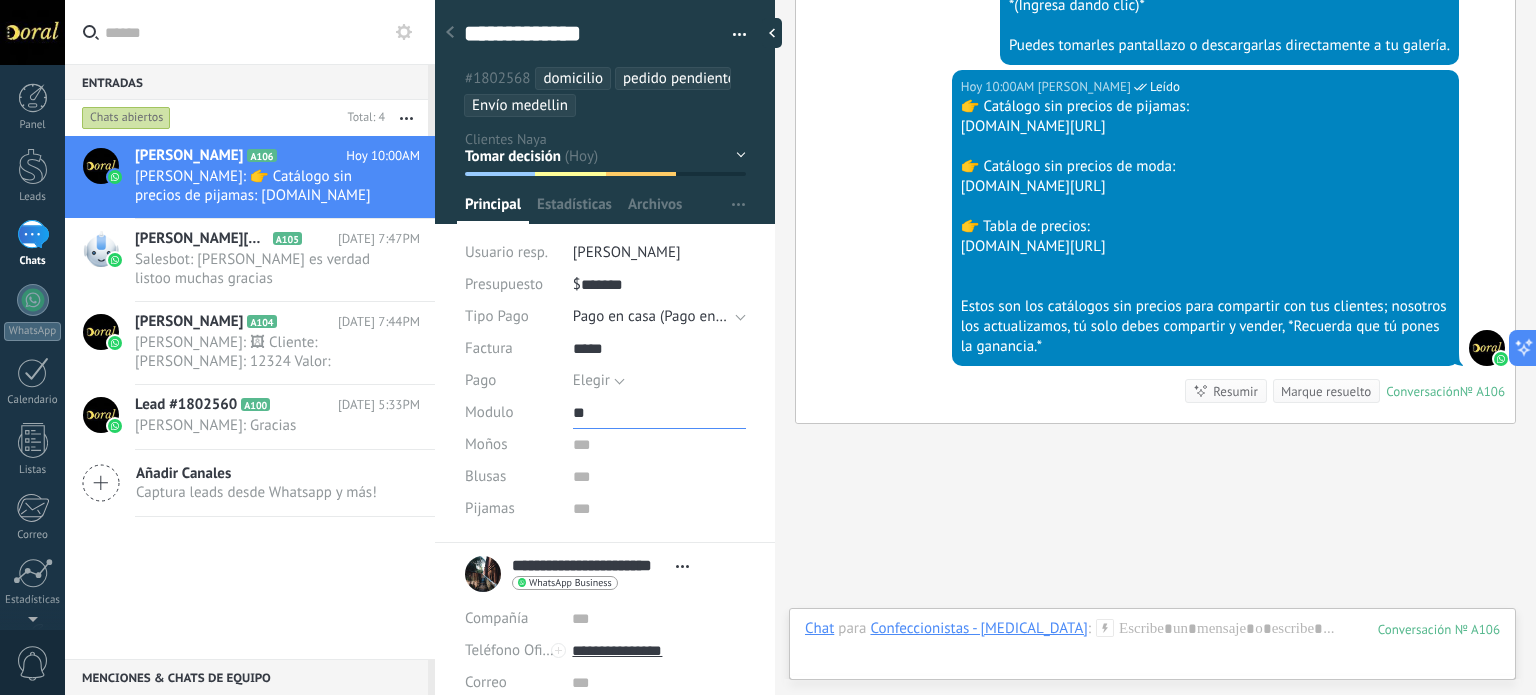 click on "**" at bounding box center [659, 413] 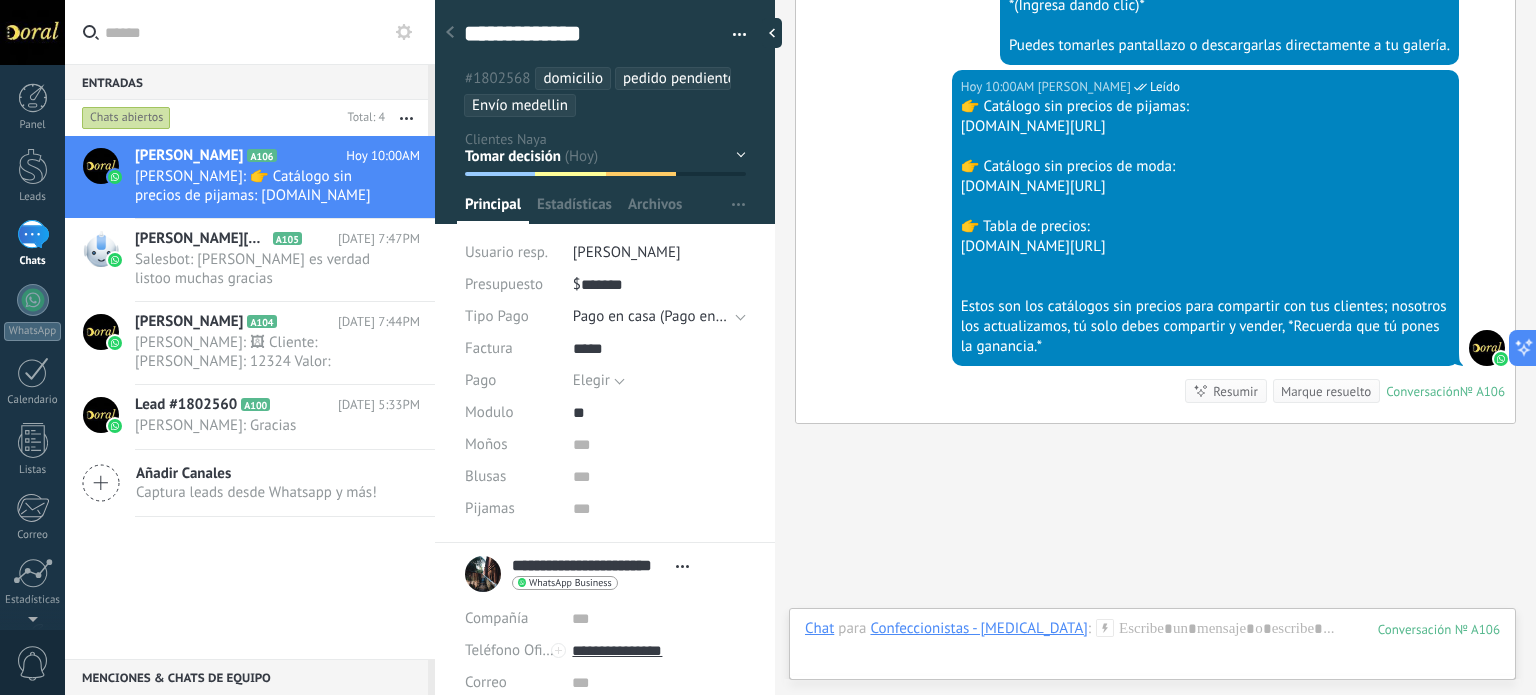 click on "Moños" at bounding box center (605, 445) 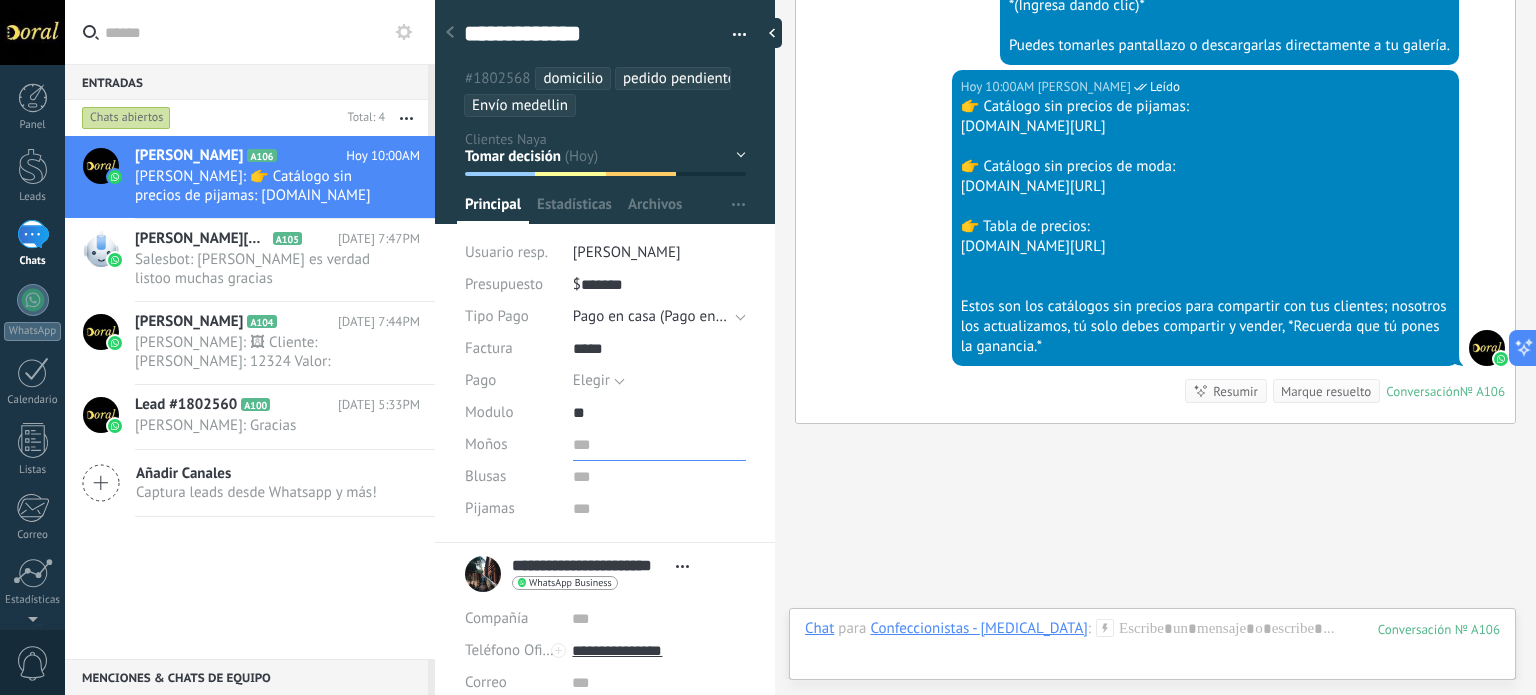 click at bounding box center (659, 445) 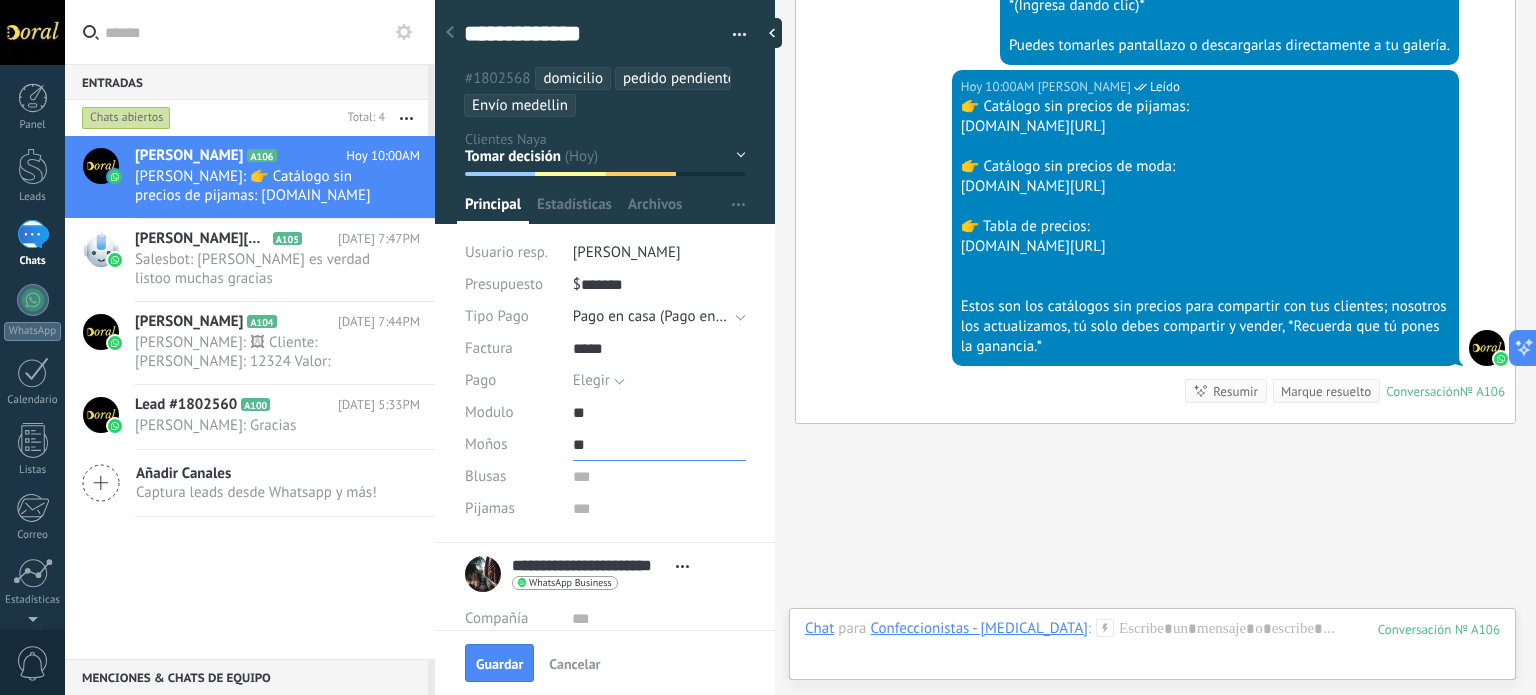type on "**" 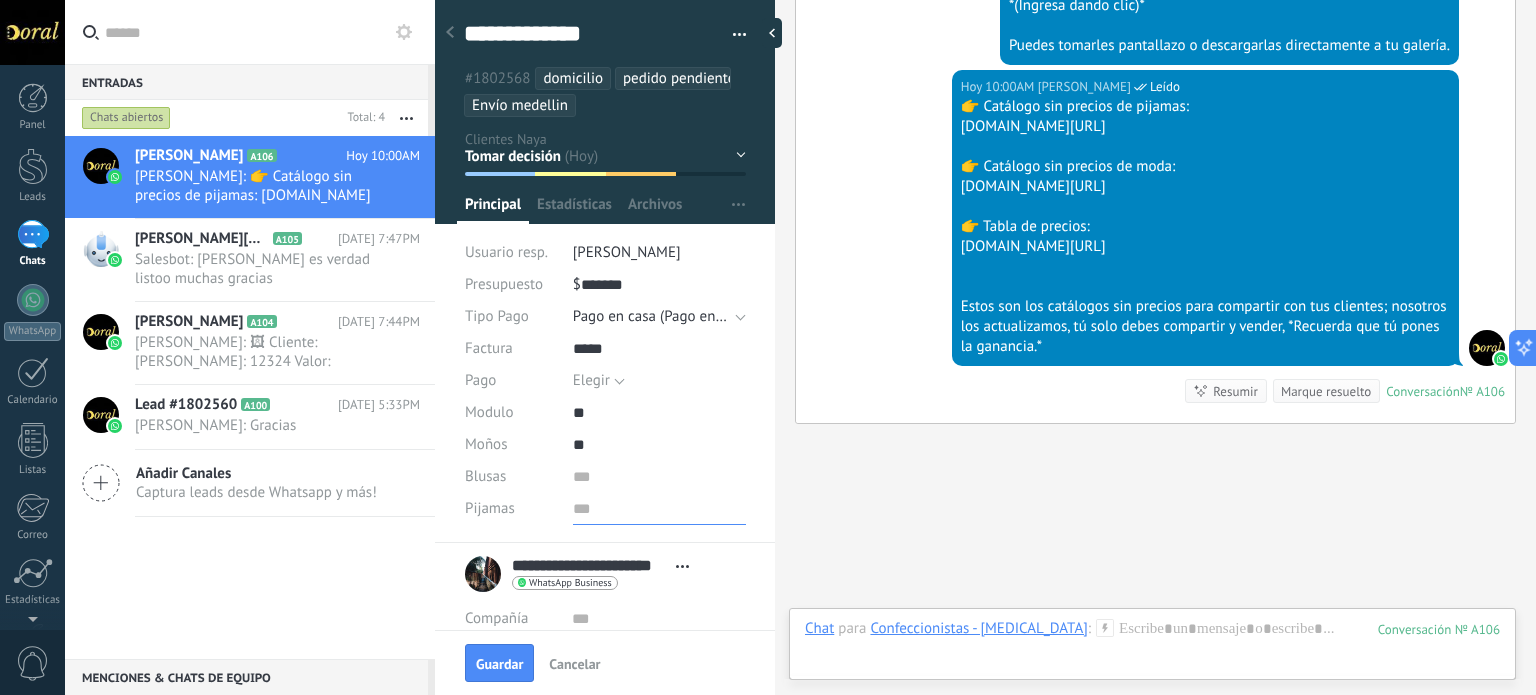 click at bounding box center (659, 509) 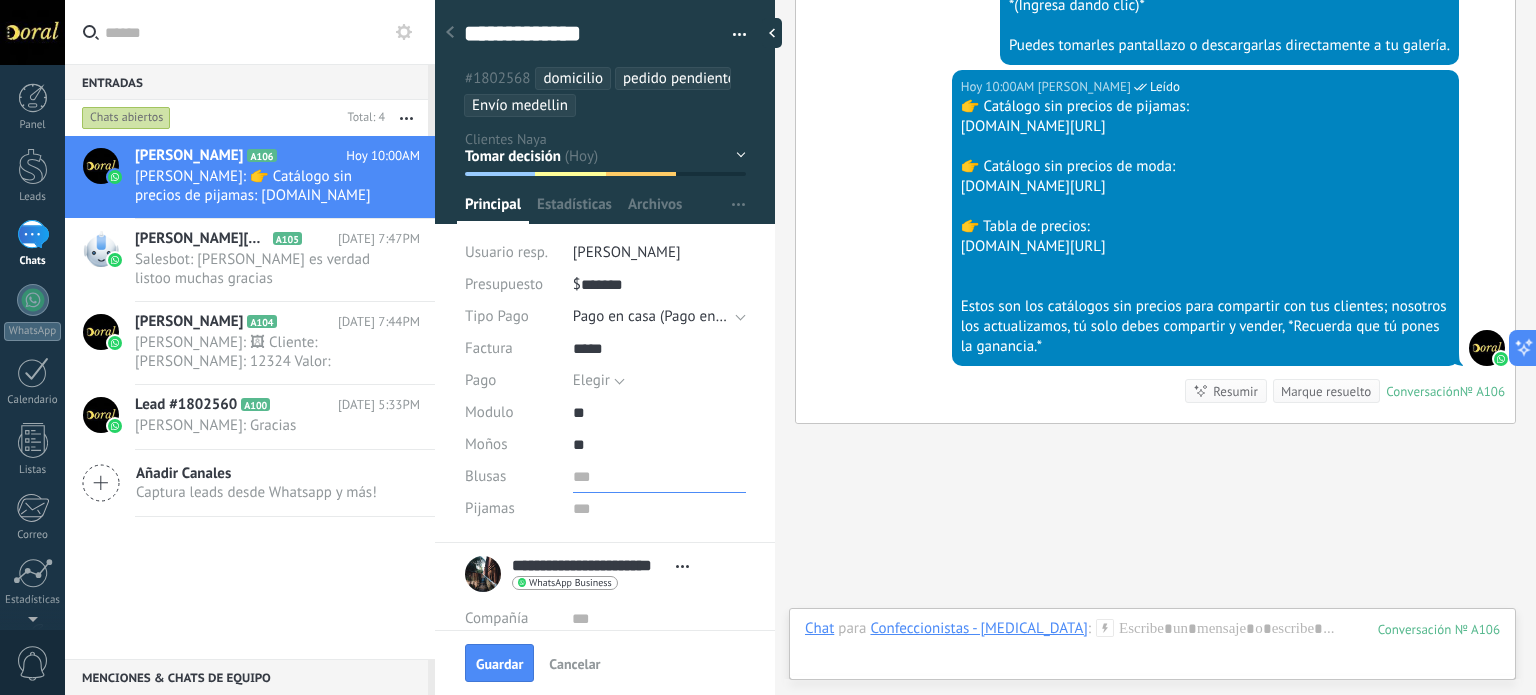 click at bounding box center [659, 477] 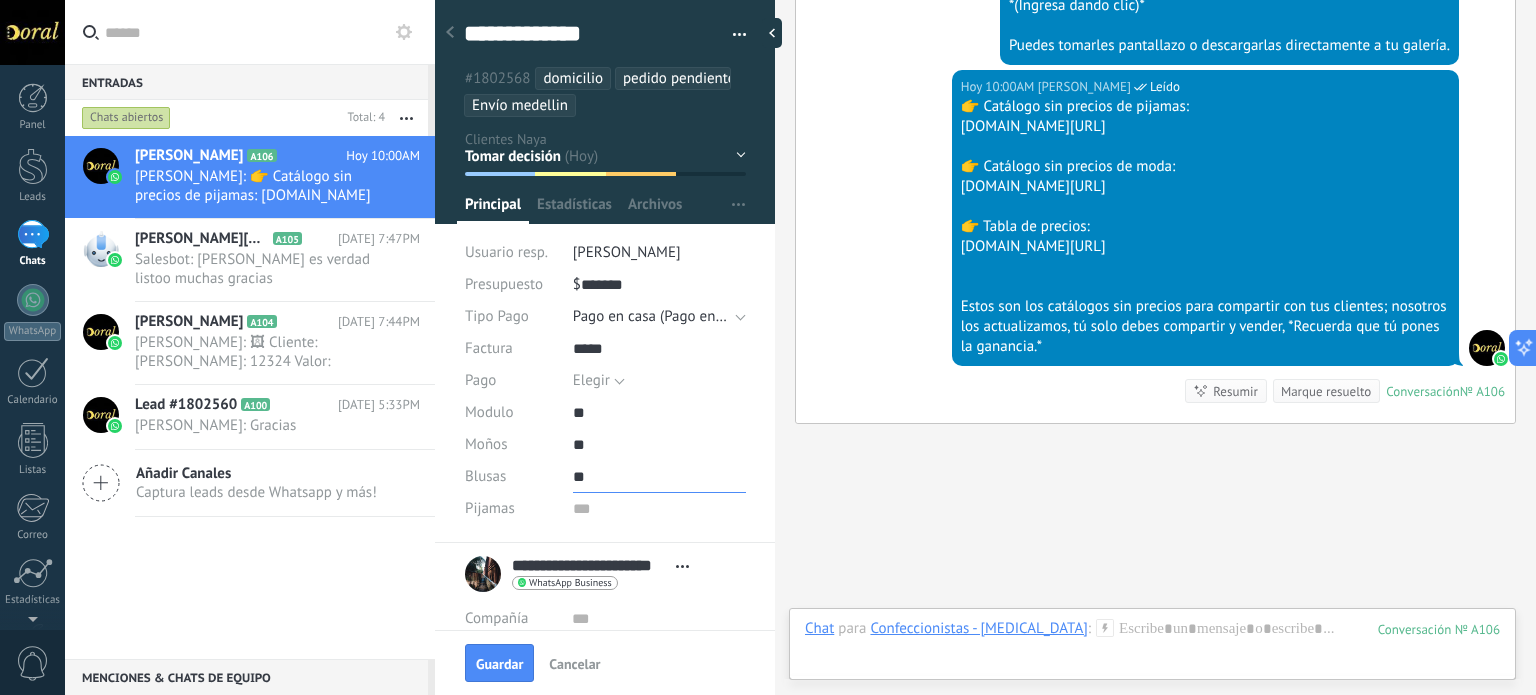 type on "**" 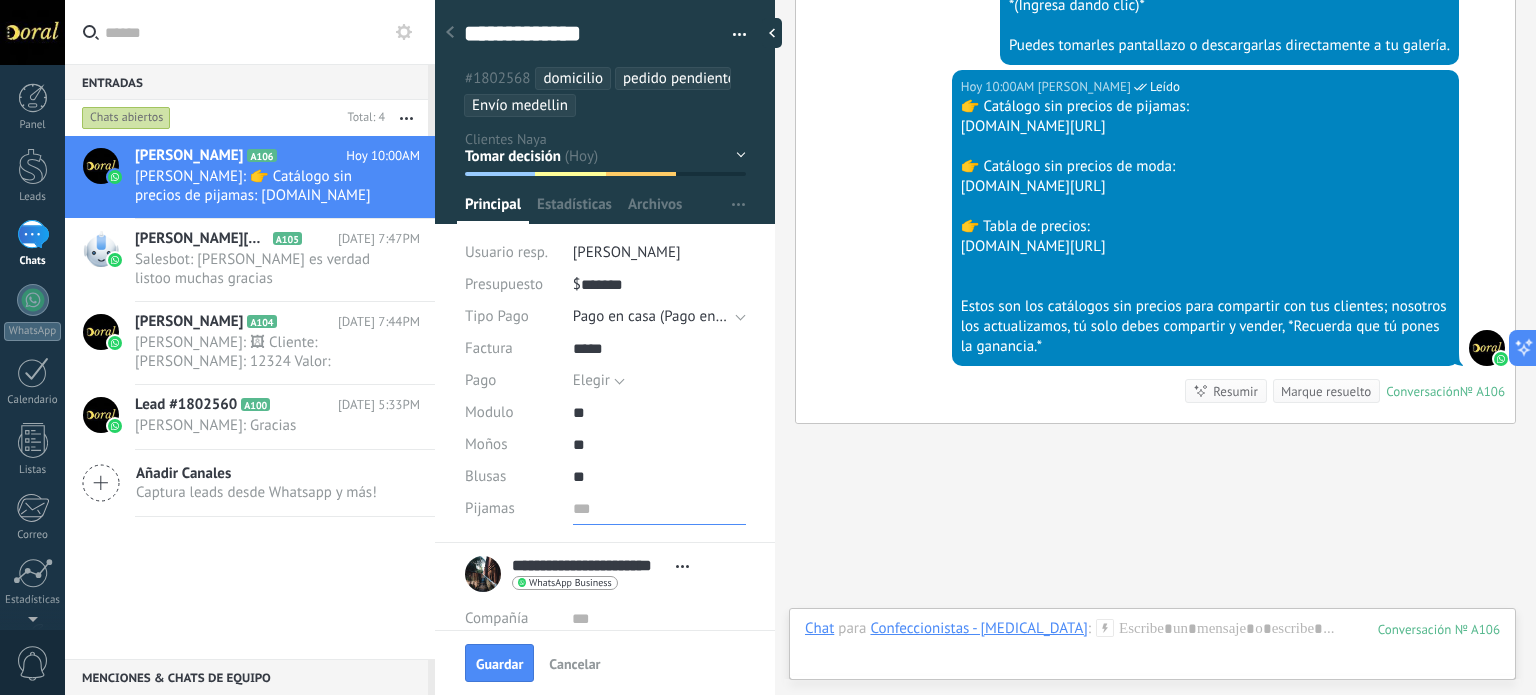 click at bounding box center (659, 509) 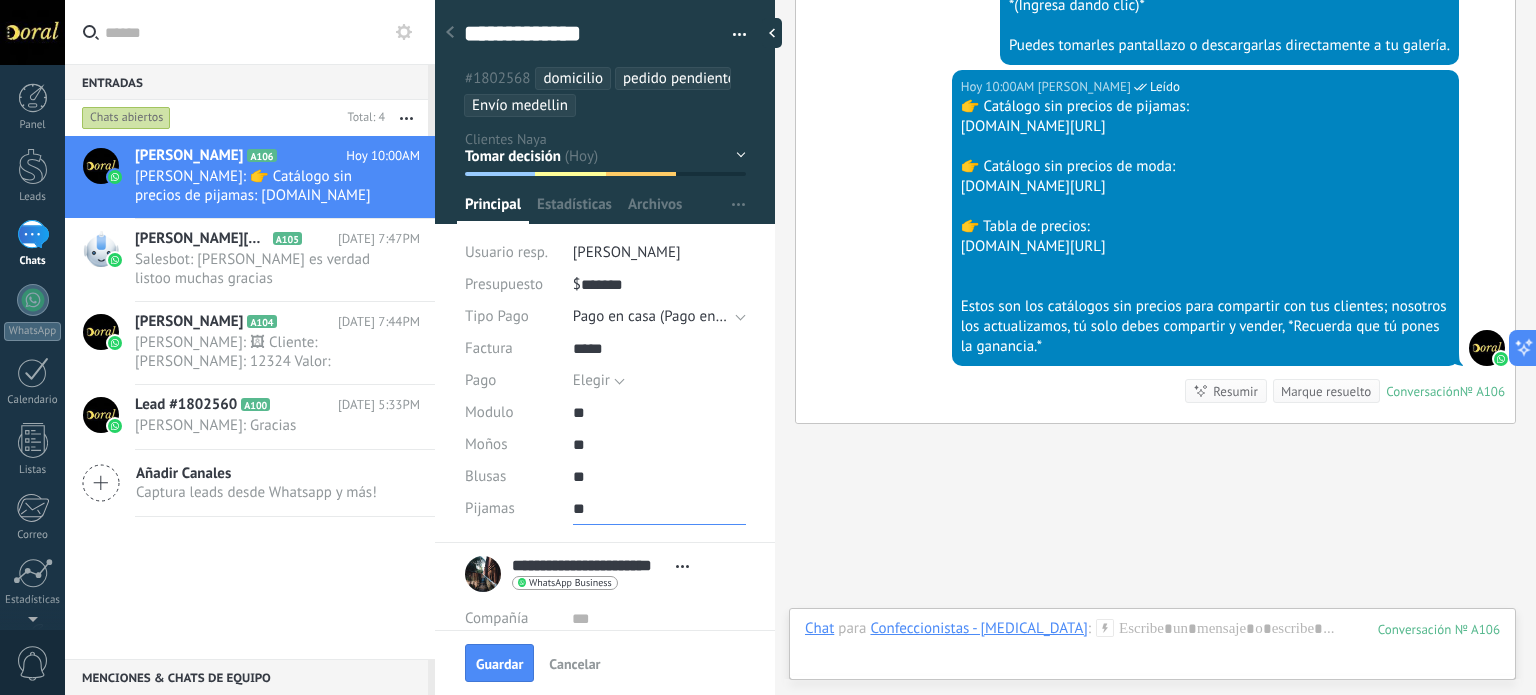 type on "**" 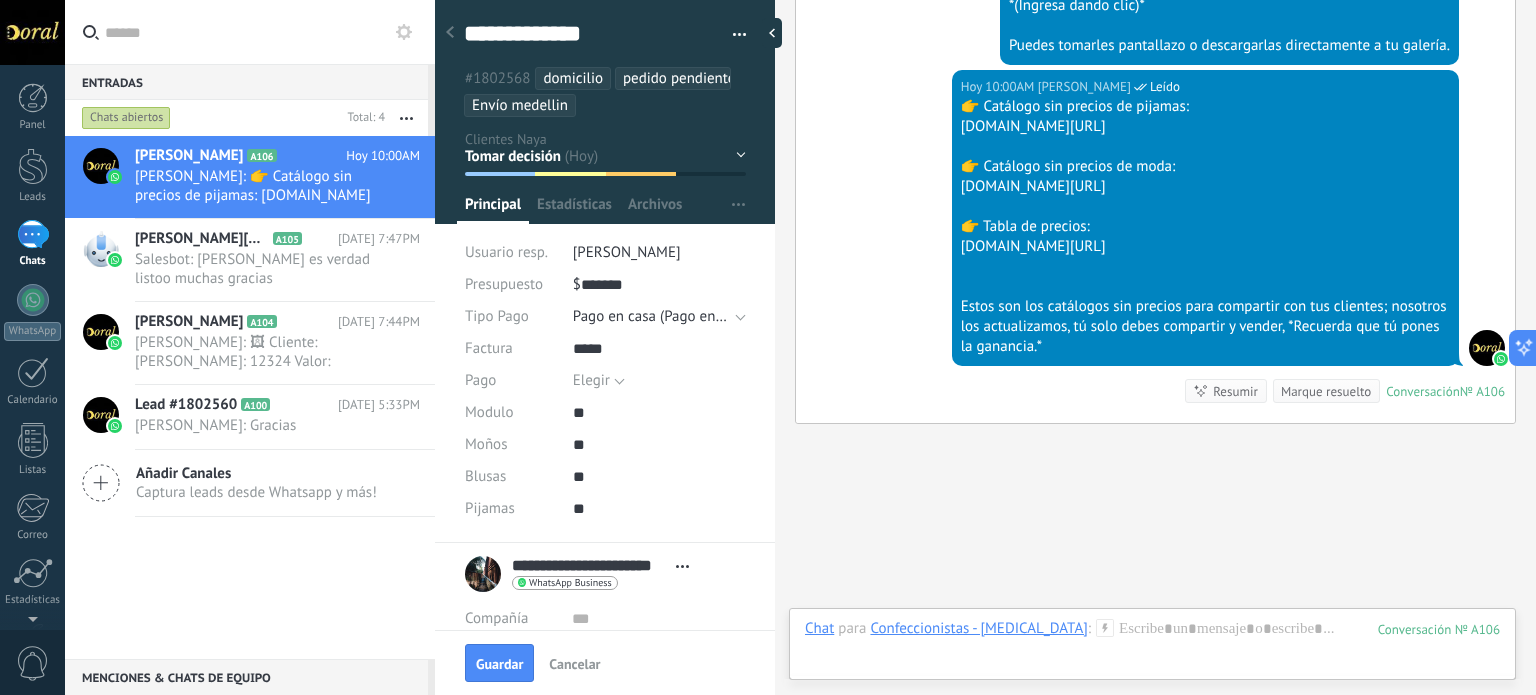 click on "**********" at bounding box center (605, 644) 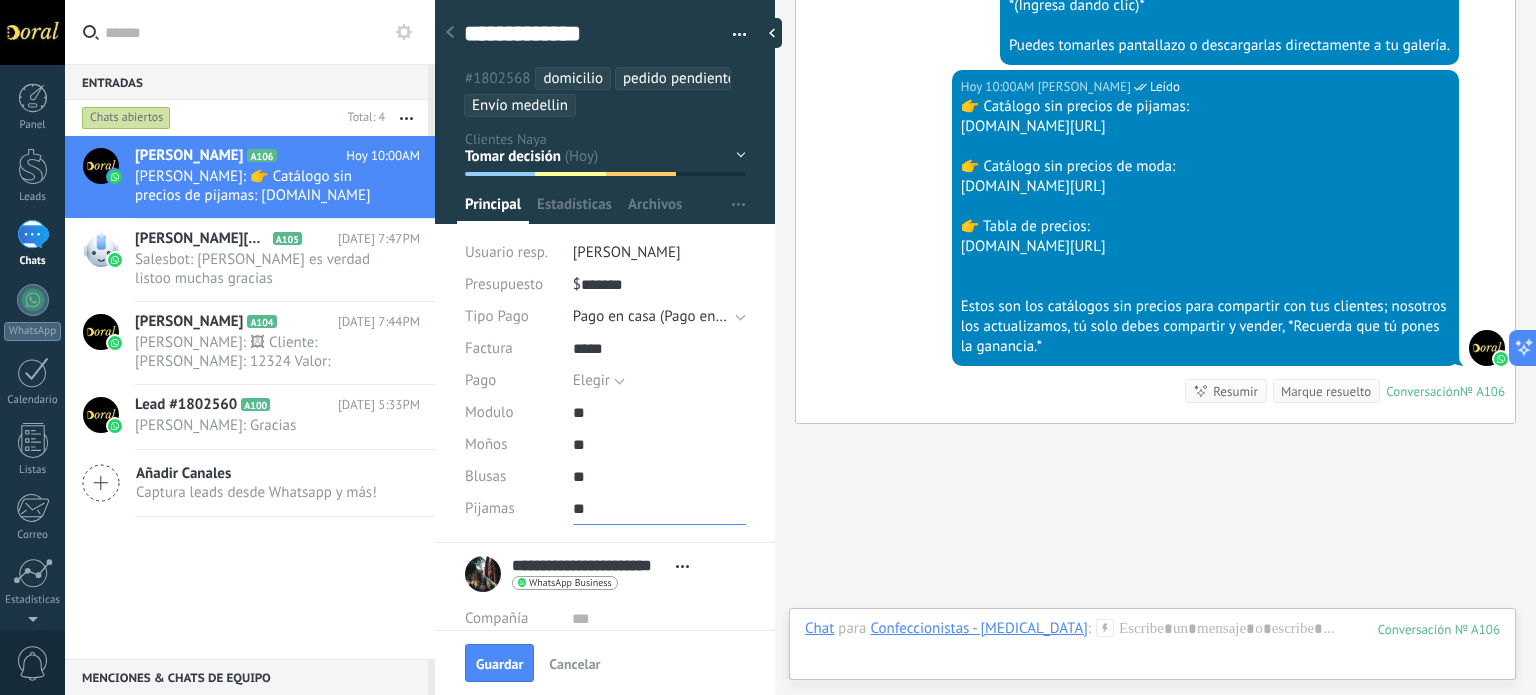 click on "**" at bounding box center (659, 509) 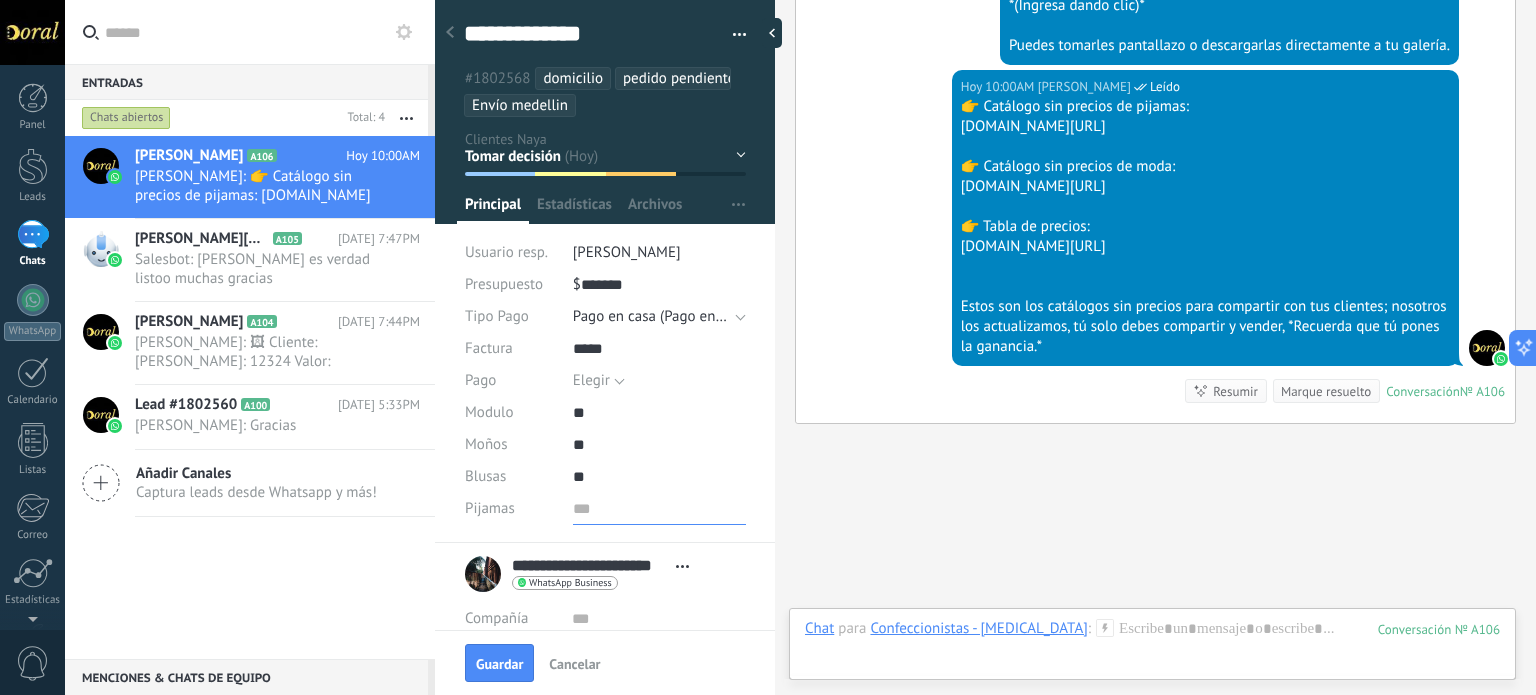 type 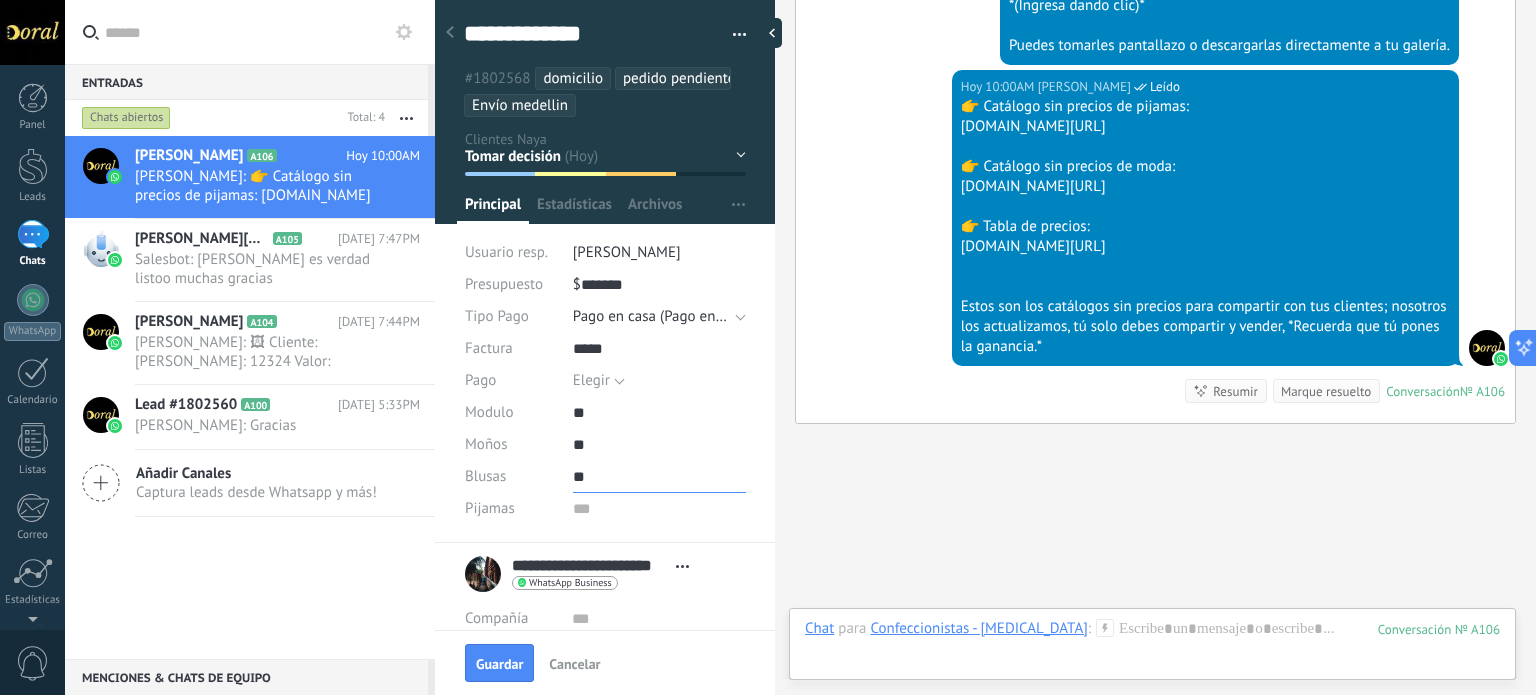 click on "**" at bounding box center [659, 477] 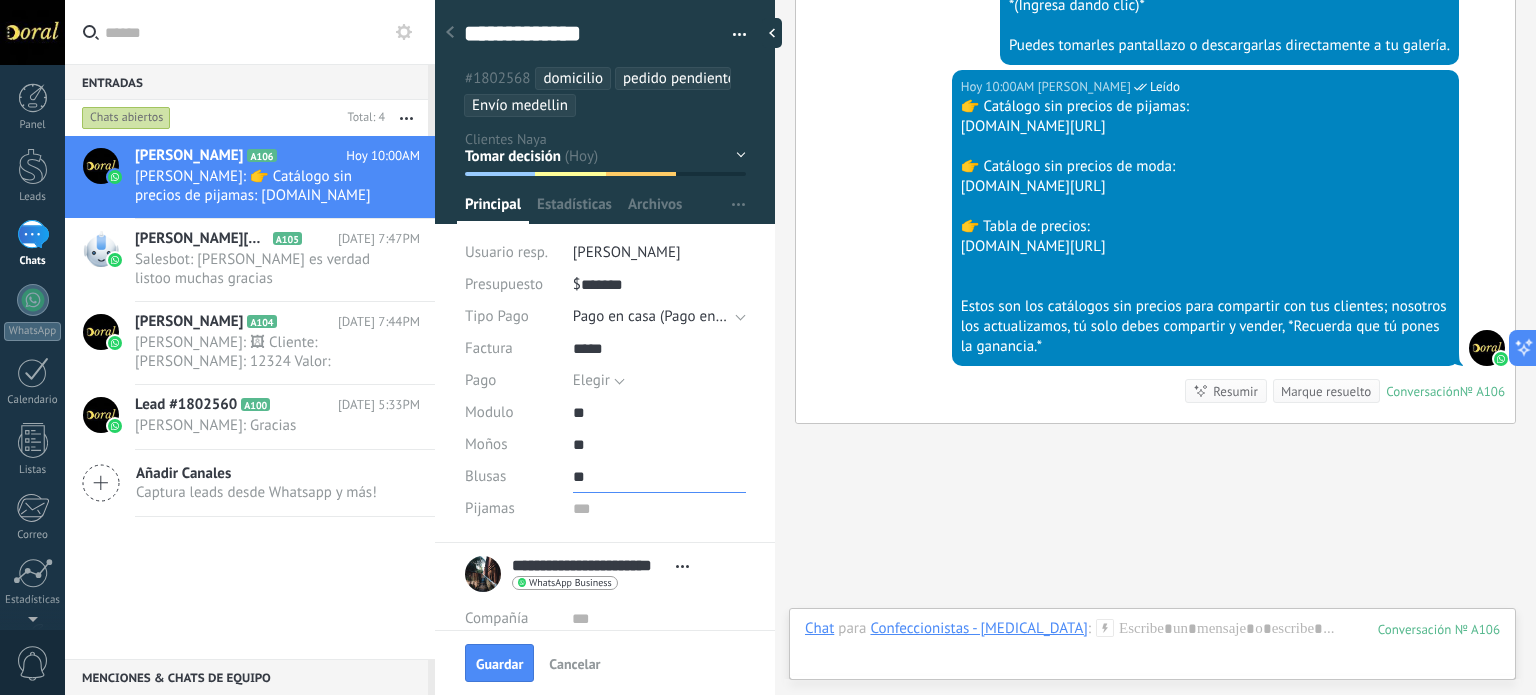 type on "*" 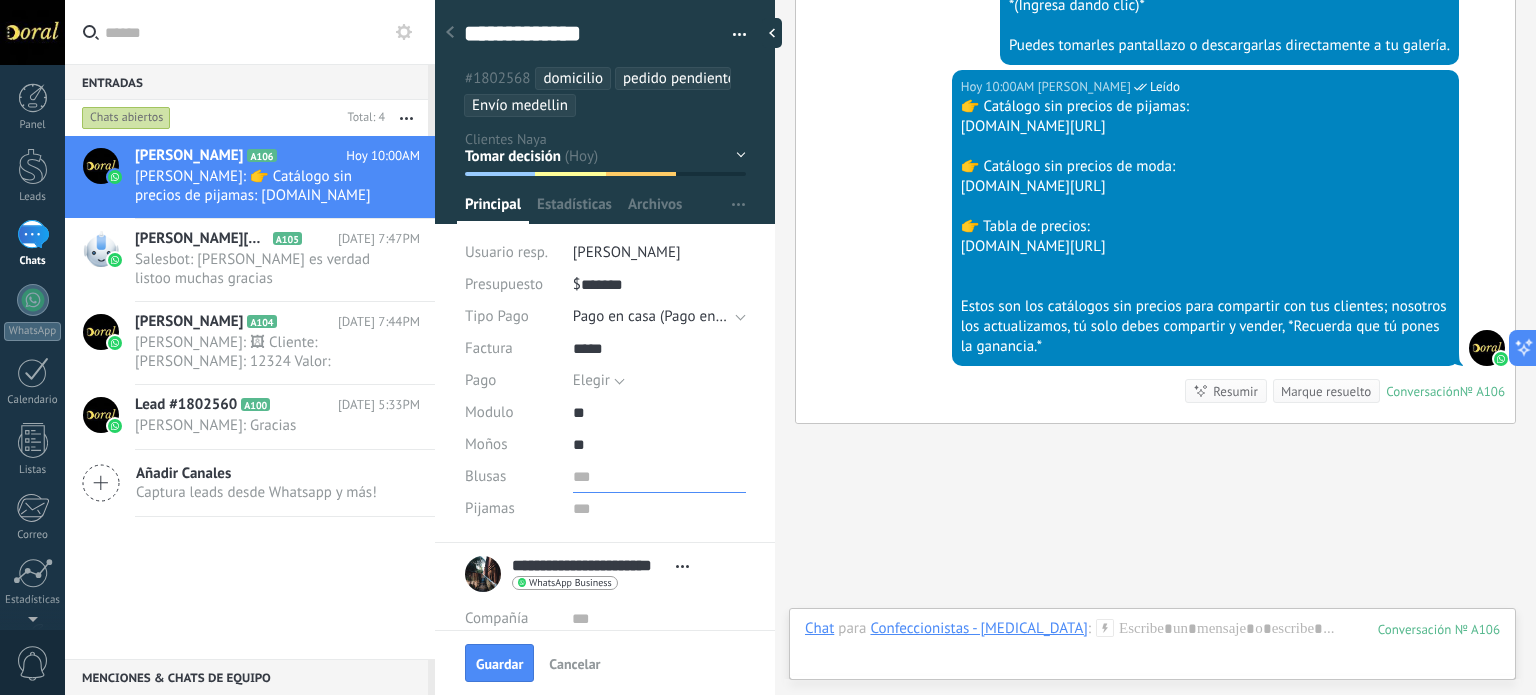 type 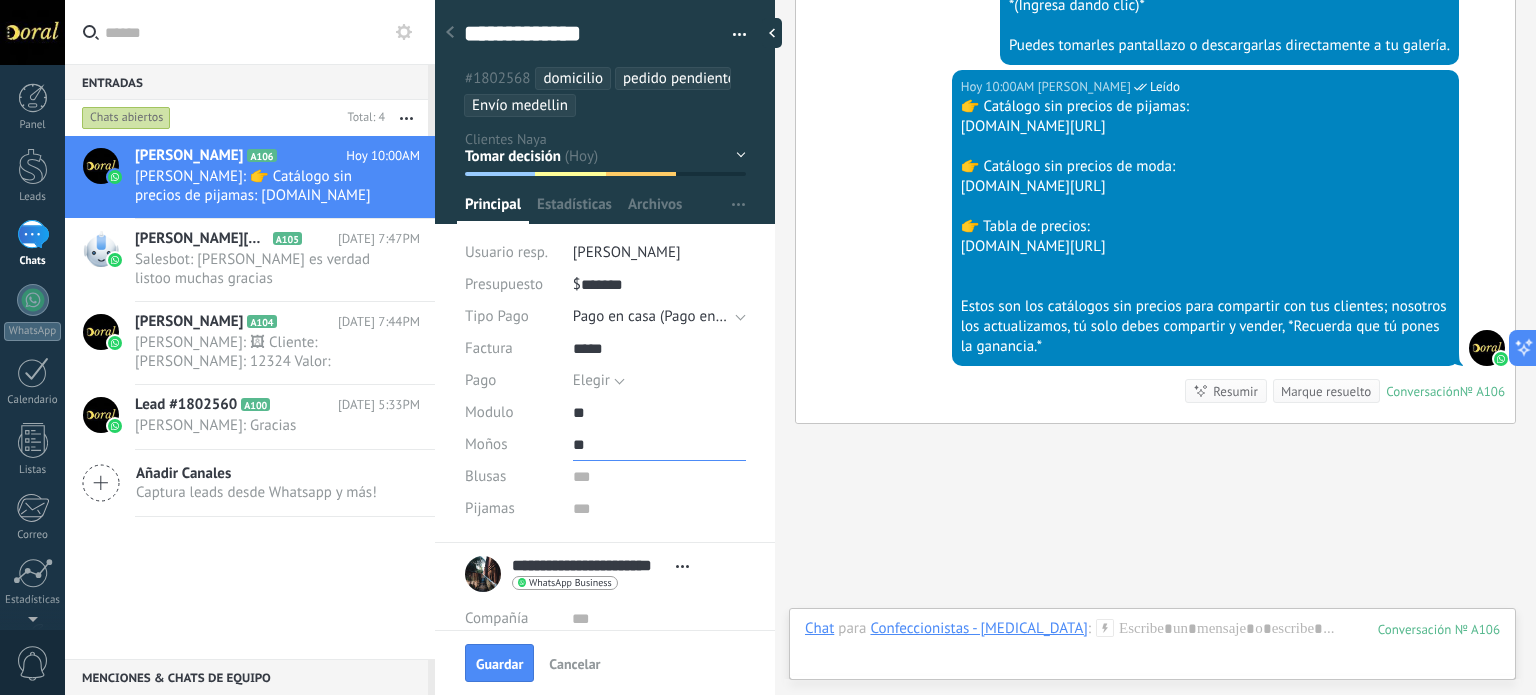 click on "**" at bounding box center [659, 445] 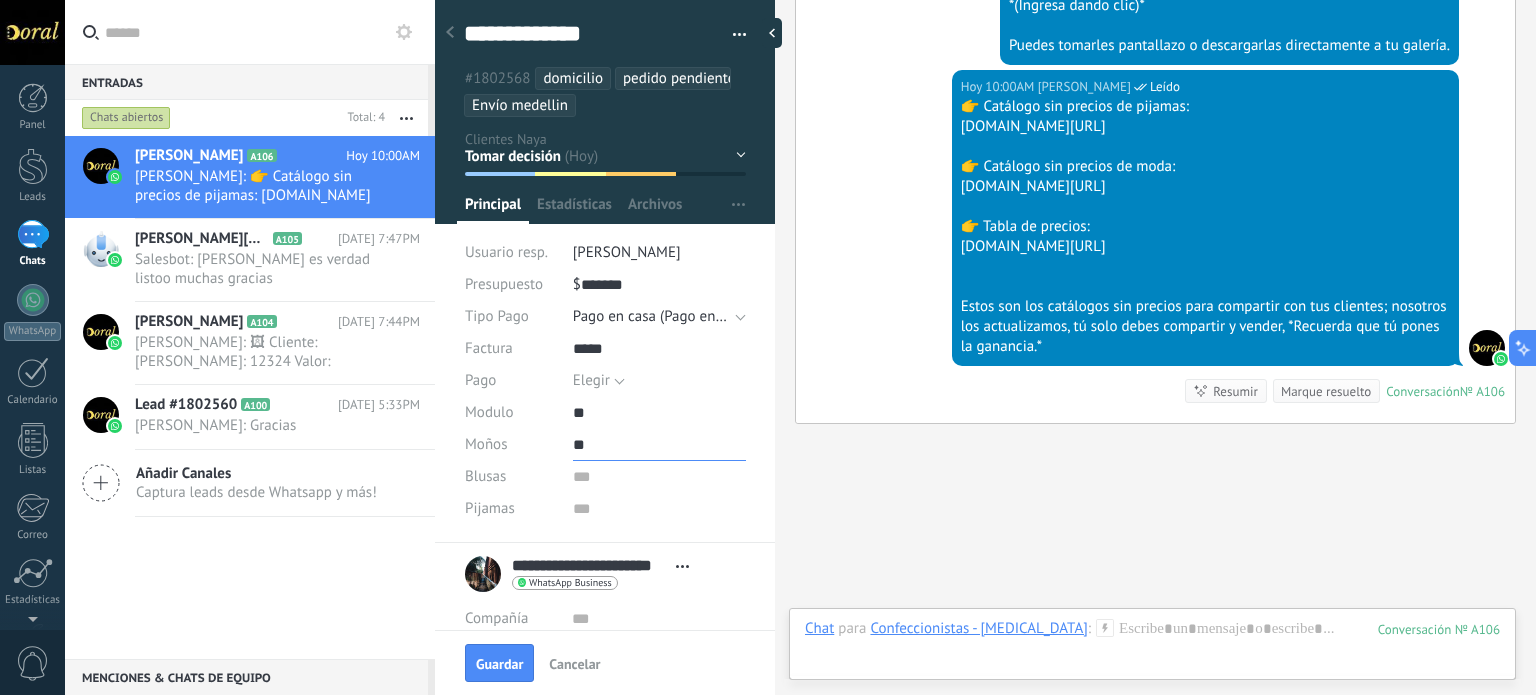 type on "*" 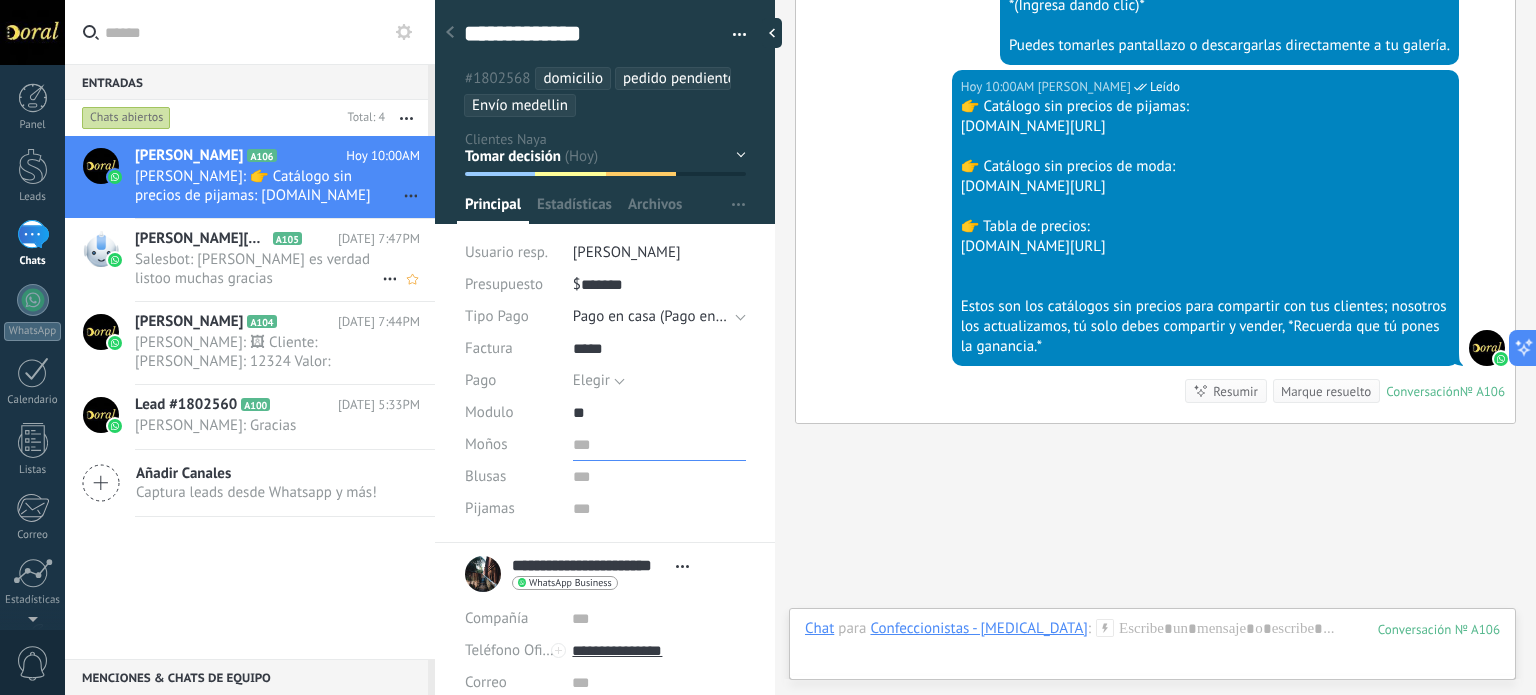 type 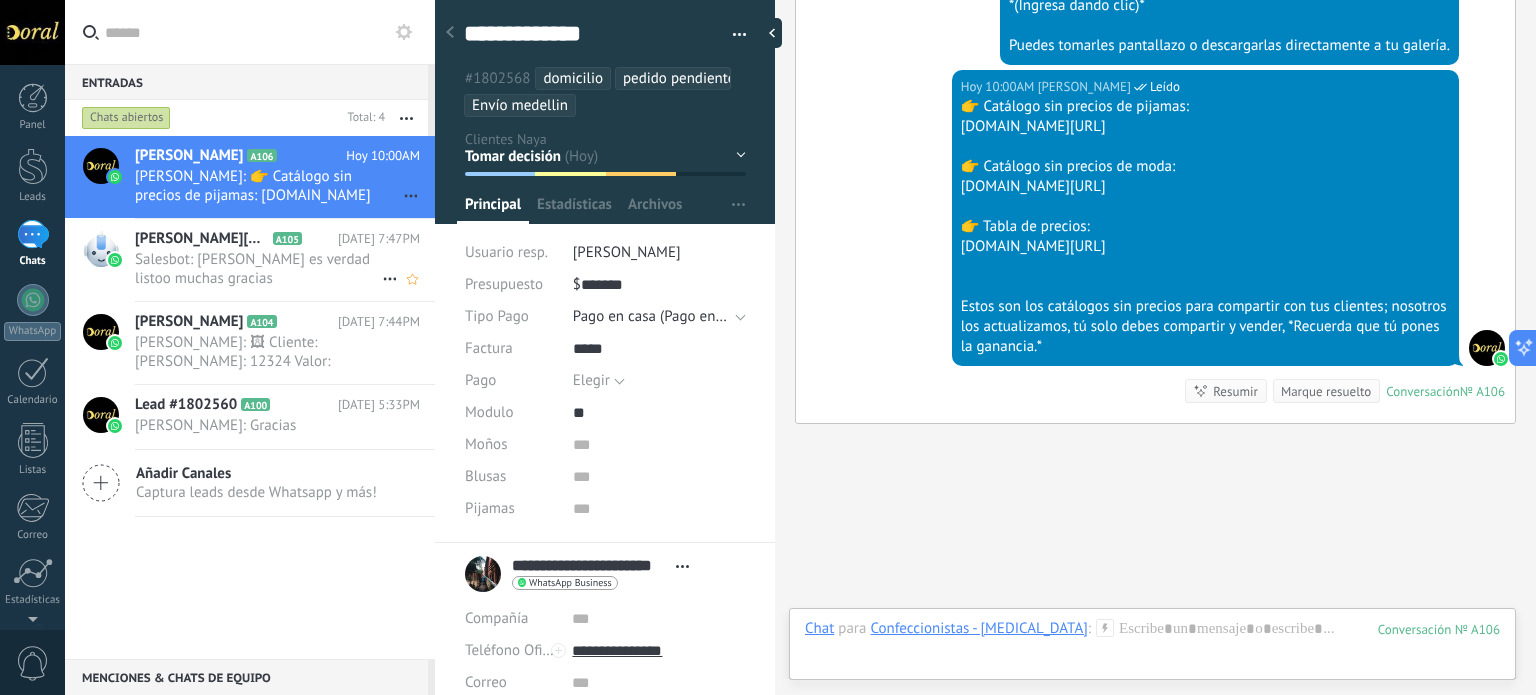 click on "Salesbot: [PERSON_NAME] es verdad listoo muchas gracias" at bounding box center (258, 269) 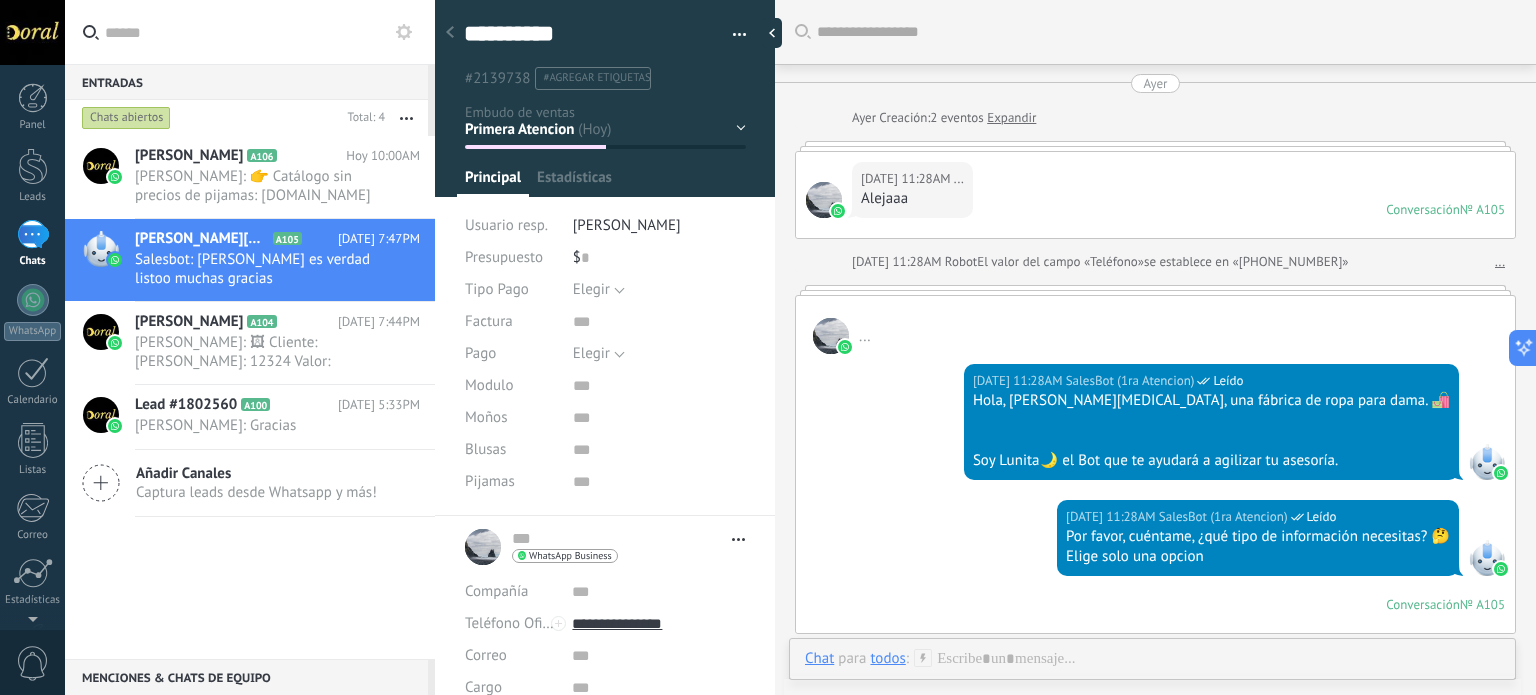 type on "**********" 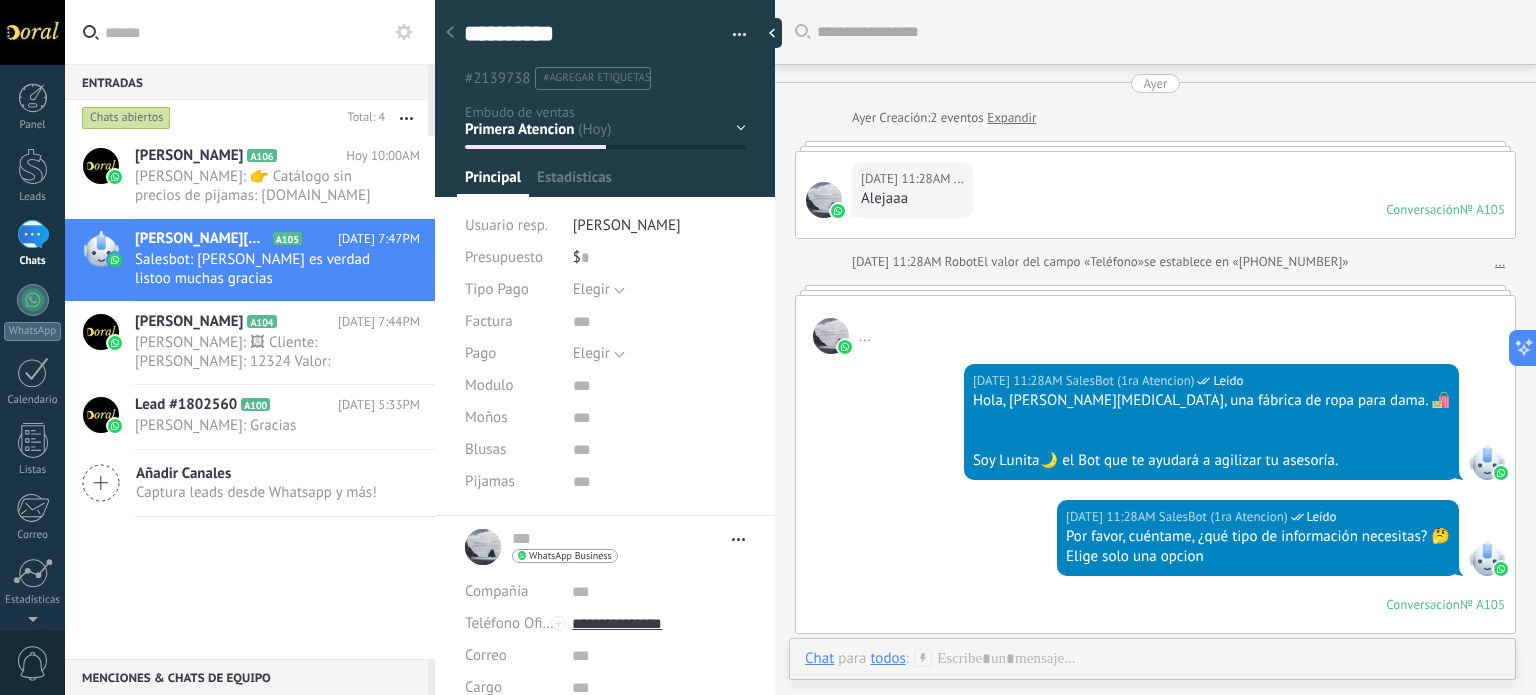 scroll, scrollTop: 1133, scrollLeft: 0, axis: vertical 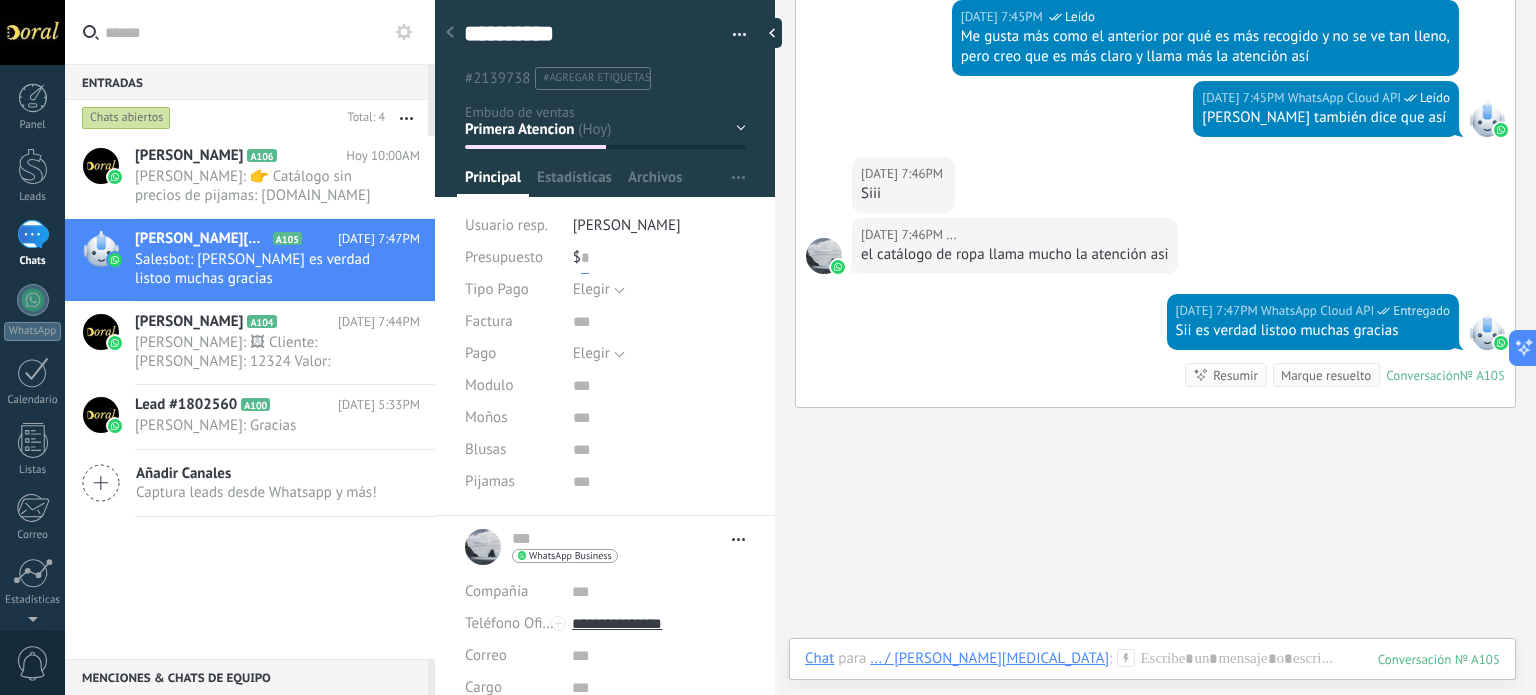 click at bounding box center [585, 258] 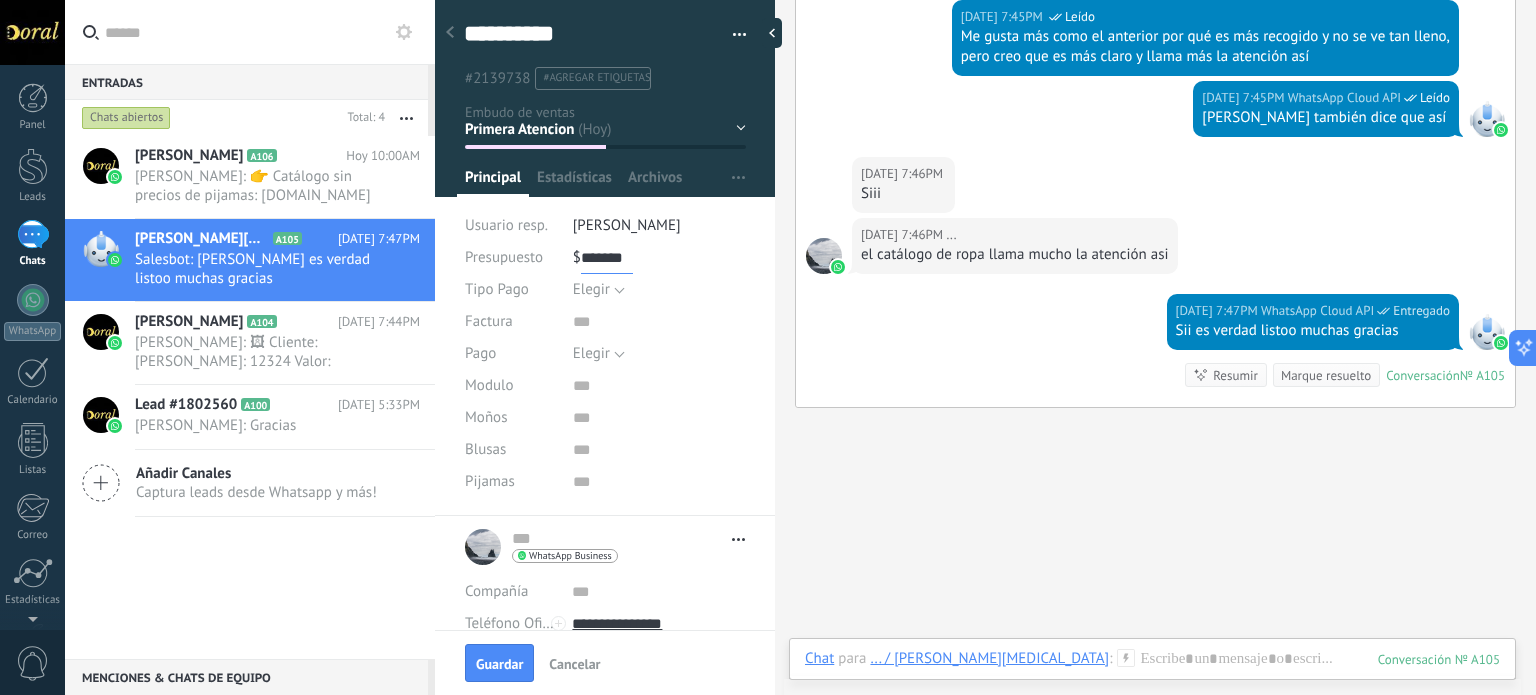 type on "*******" 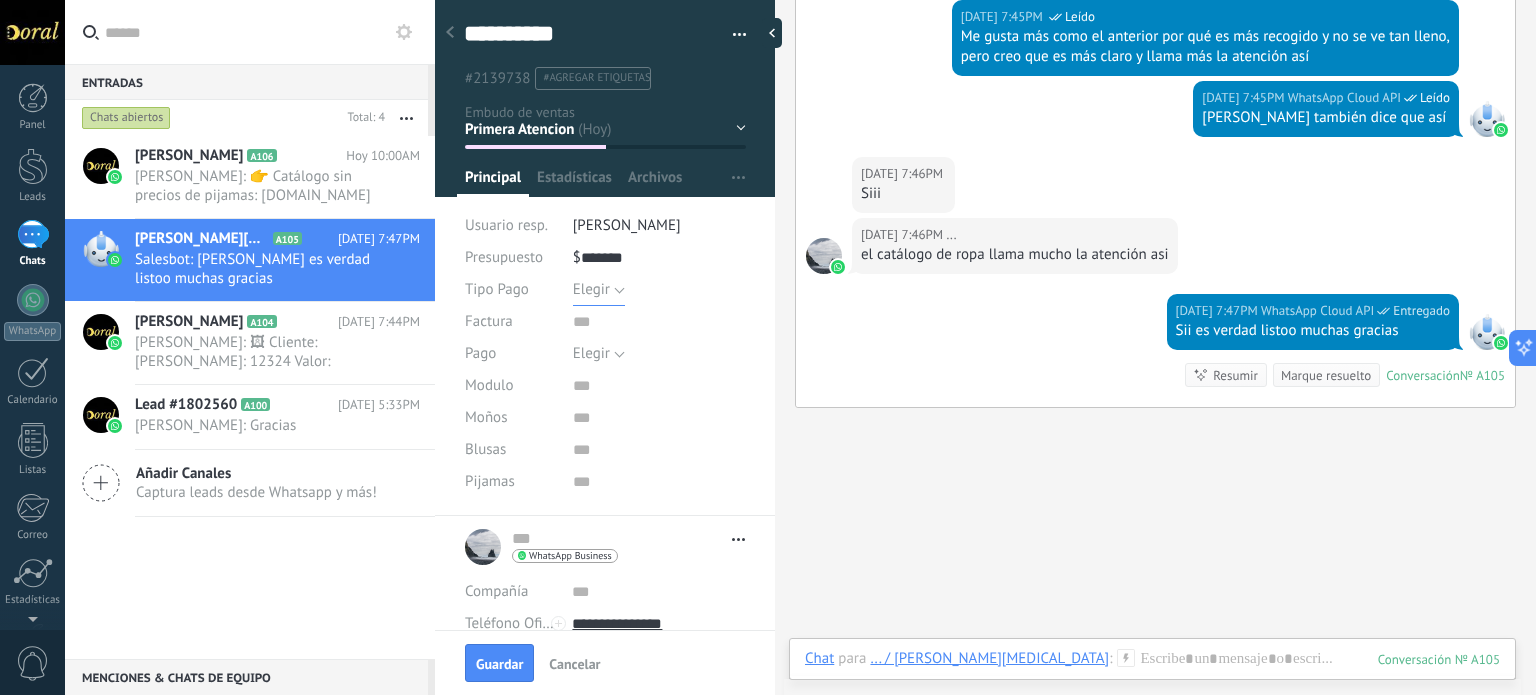 click on "Elegir" at bounding box center (591, 289) 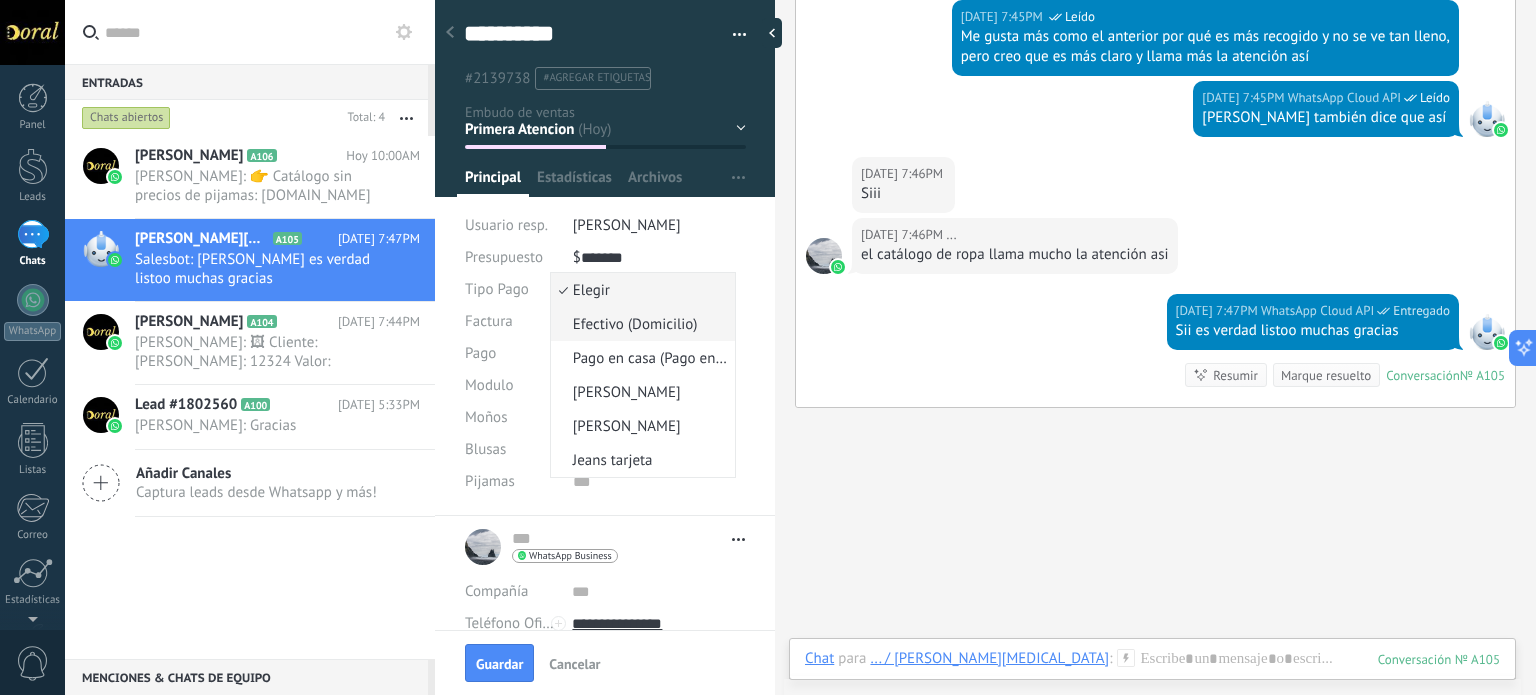click on "Efectivo (Domicilio)" at bounding box center (640, 324) 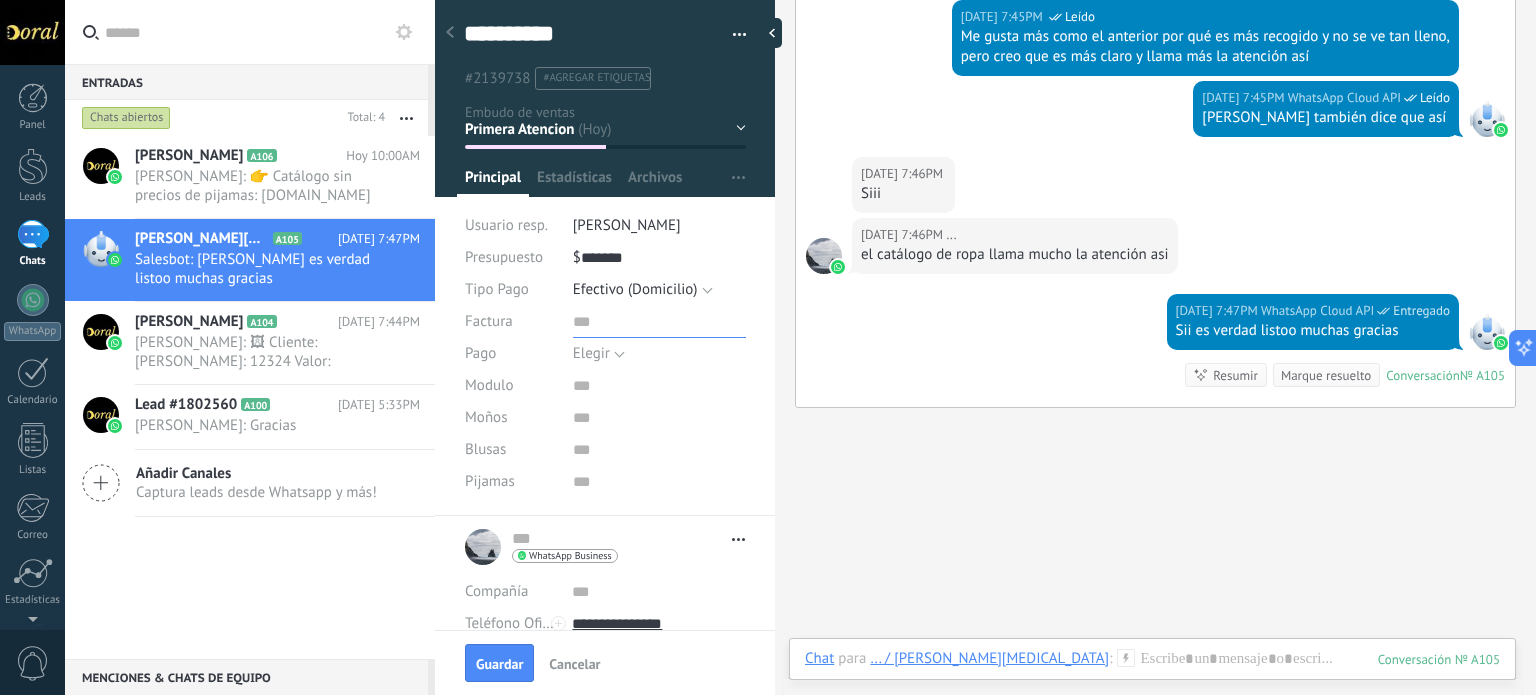 click at bounding box center [659, 322] 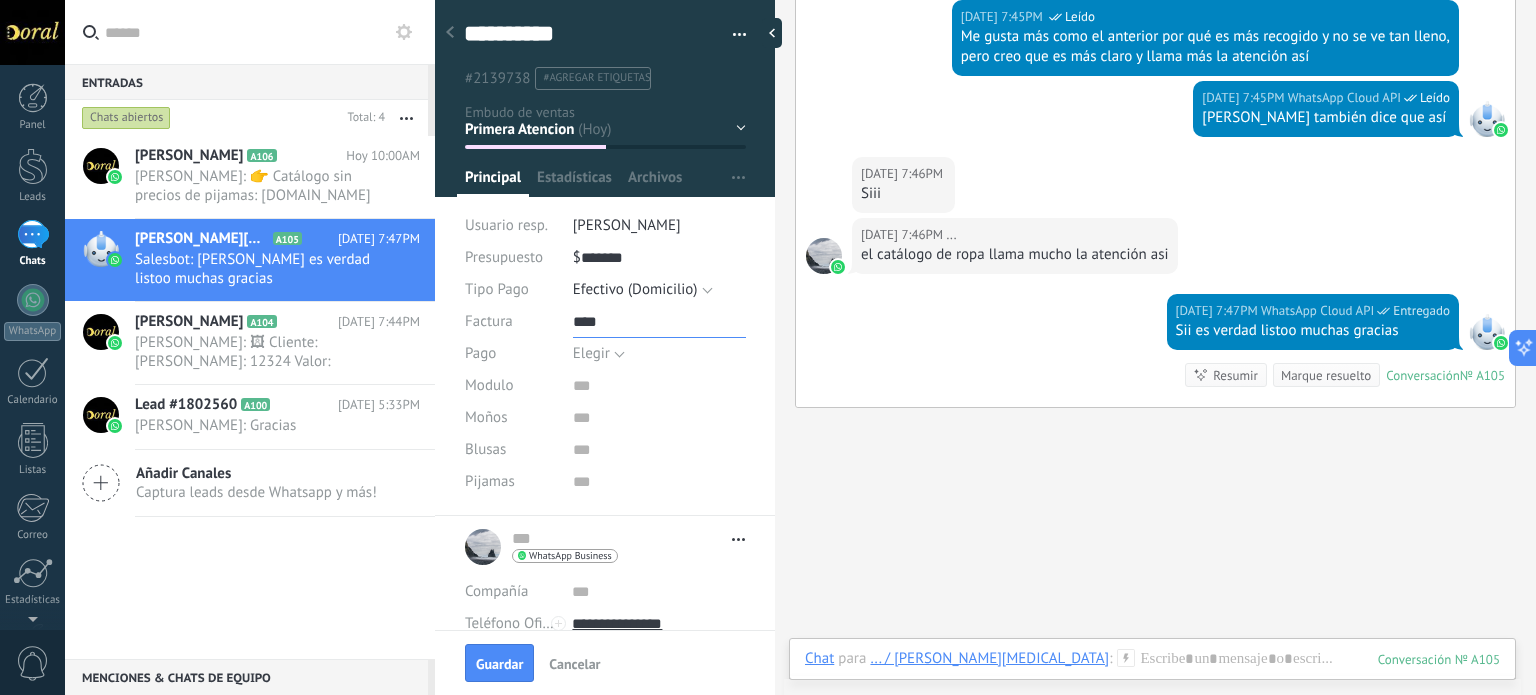 type on "****" 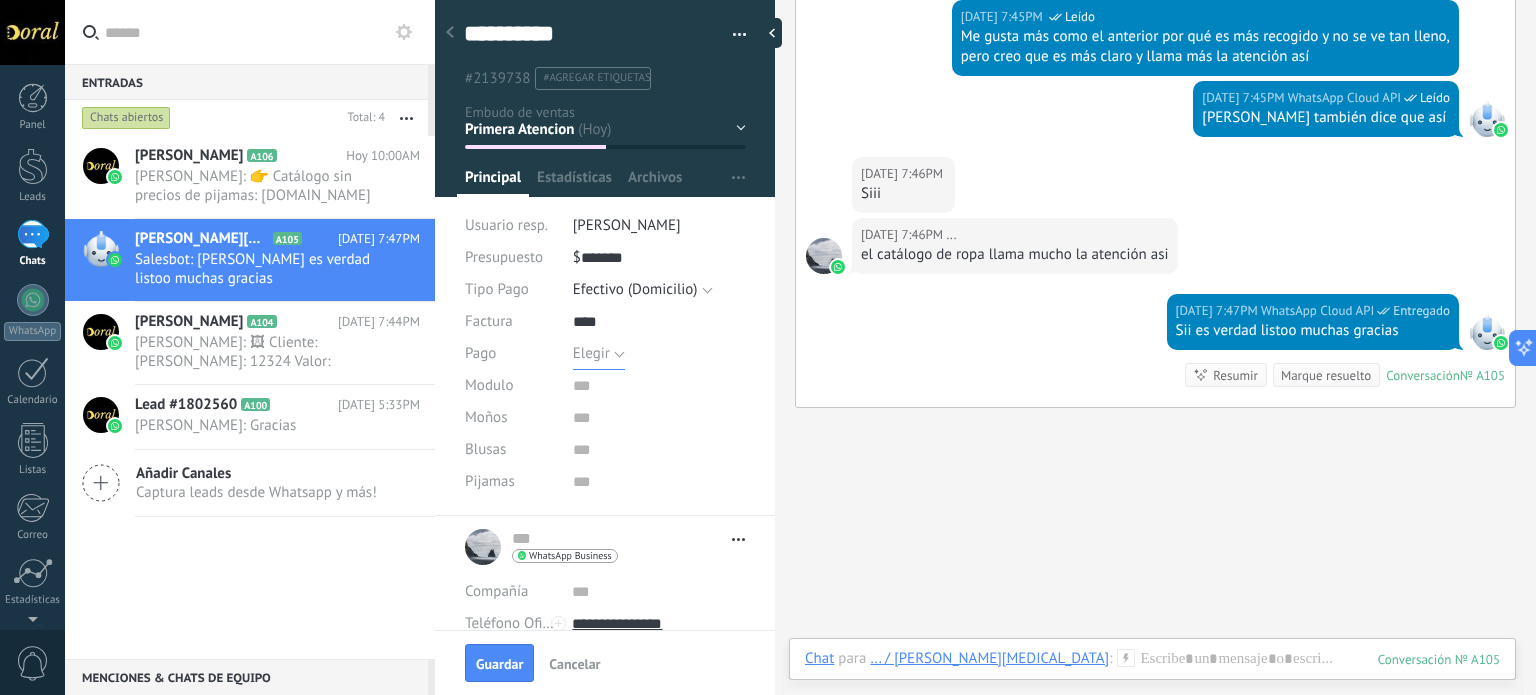 click on "Elegir" at bounding box center [591, 353] 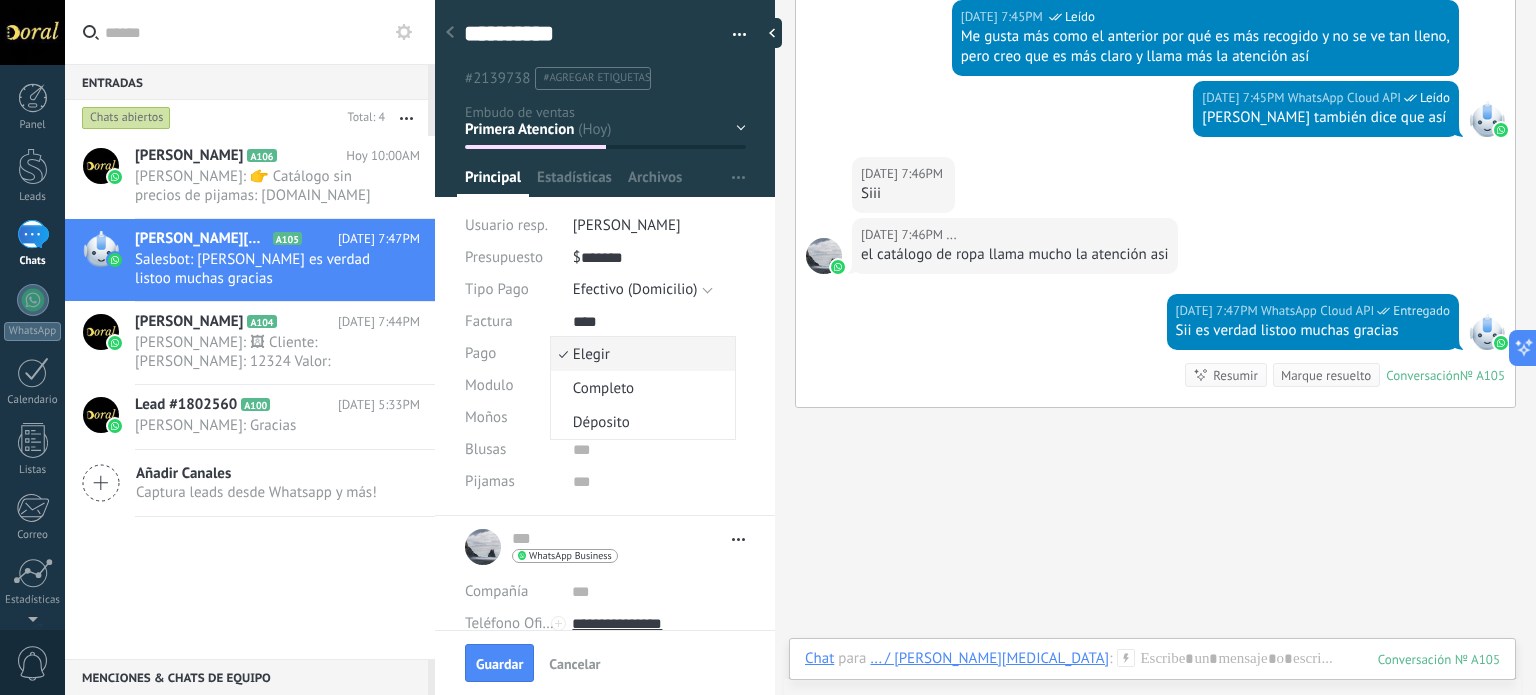click on "Elegir" at bounding box center (640, 354) 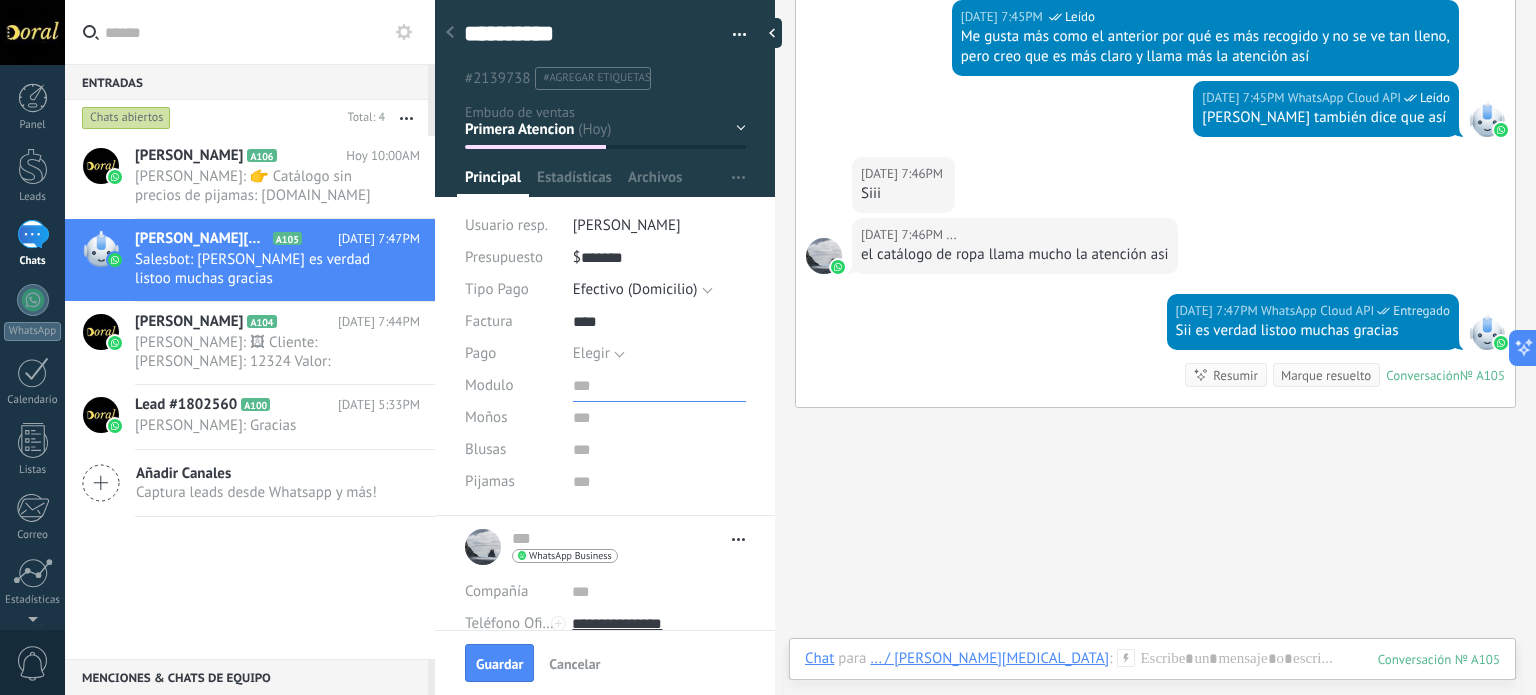 click at bounding box center [659, 386] 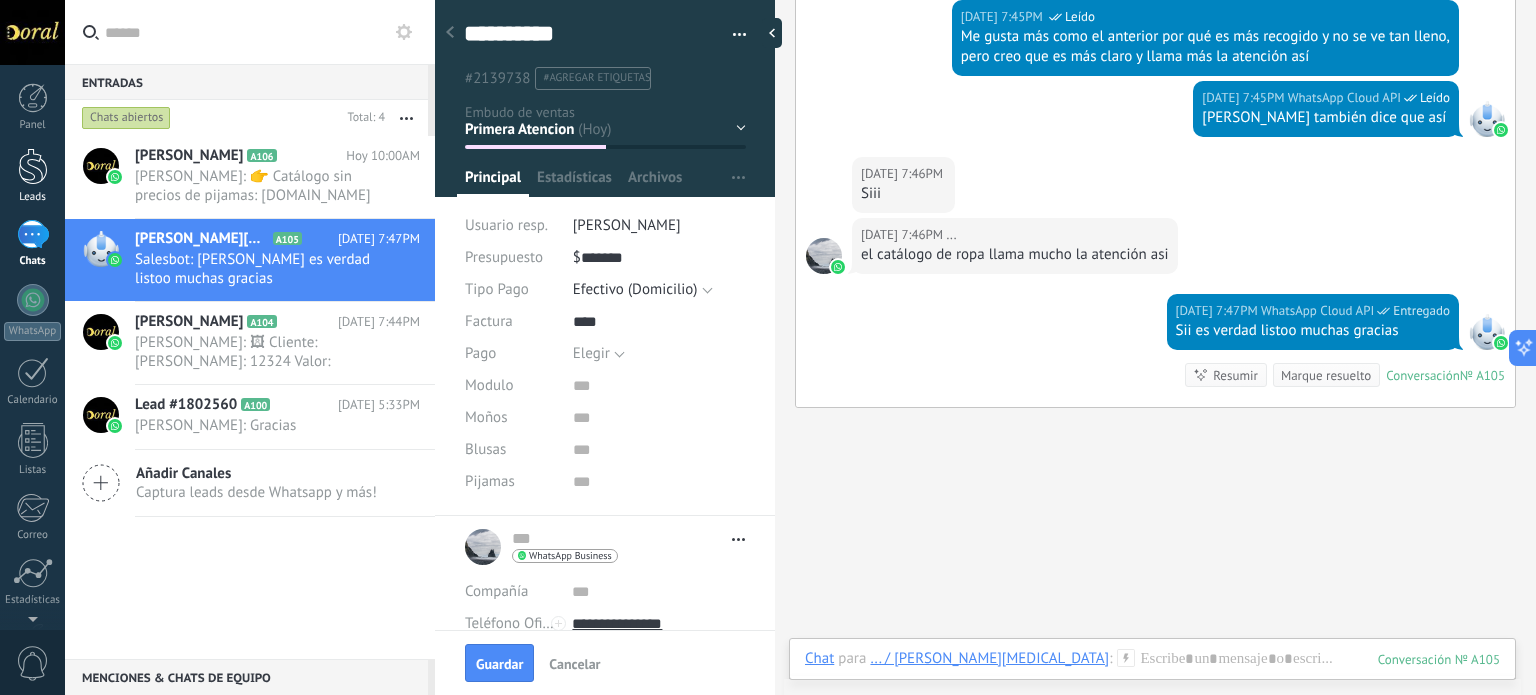 click on "Leads" at bounding box center (32, 176) 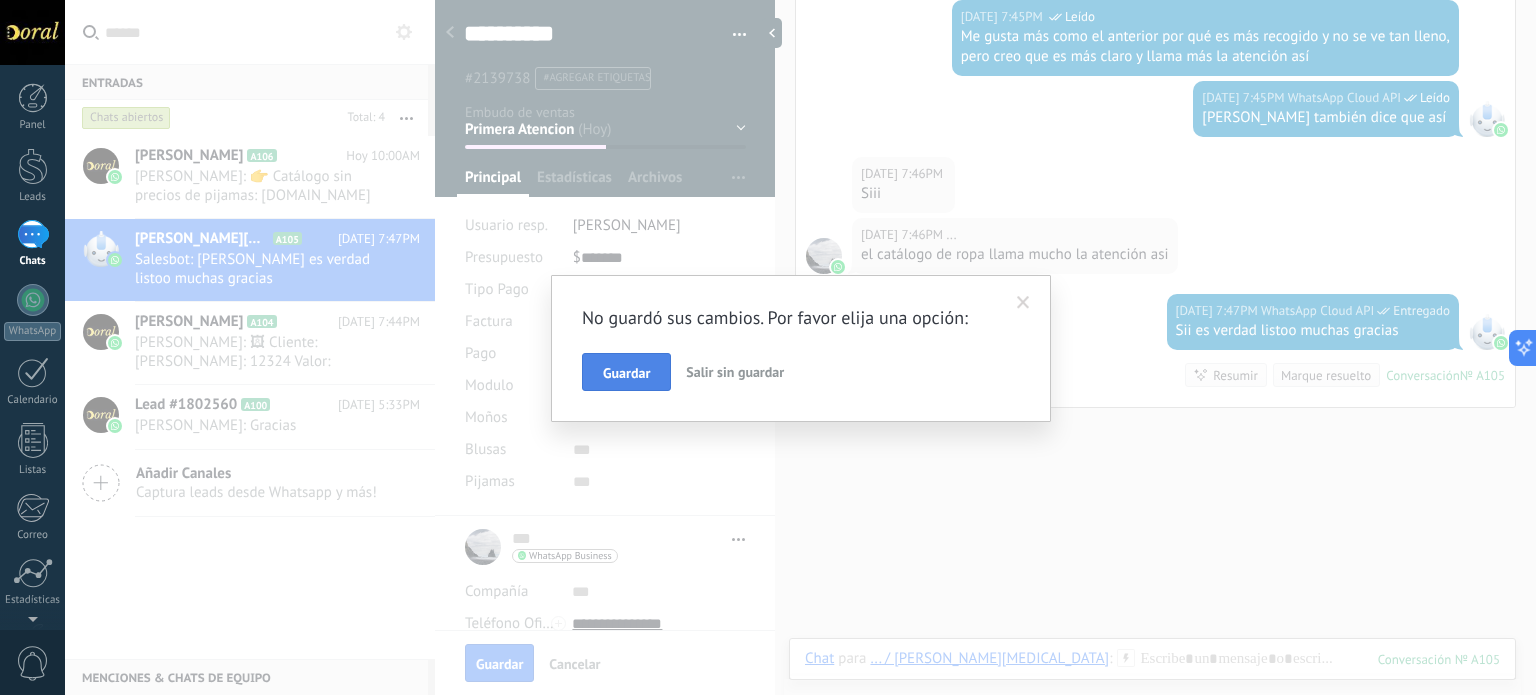 click on "Guardar" at bounding box center [626, 373] 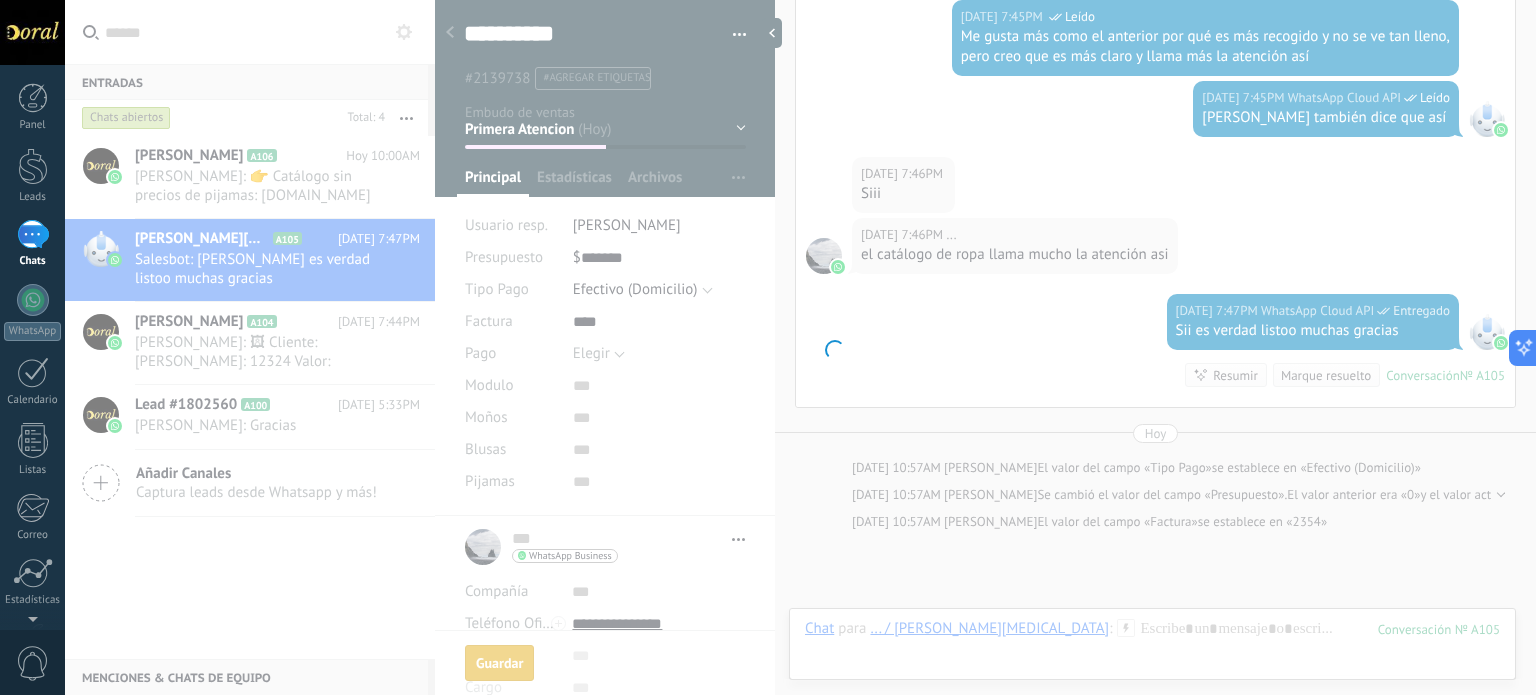 scroll, scrollTop: 0, scrollLeft: 0, axis: both 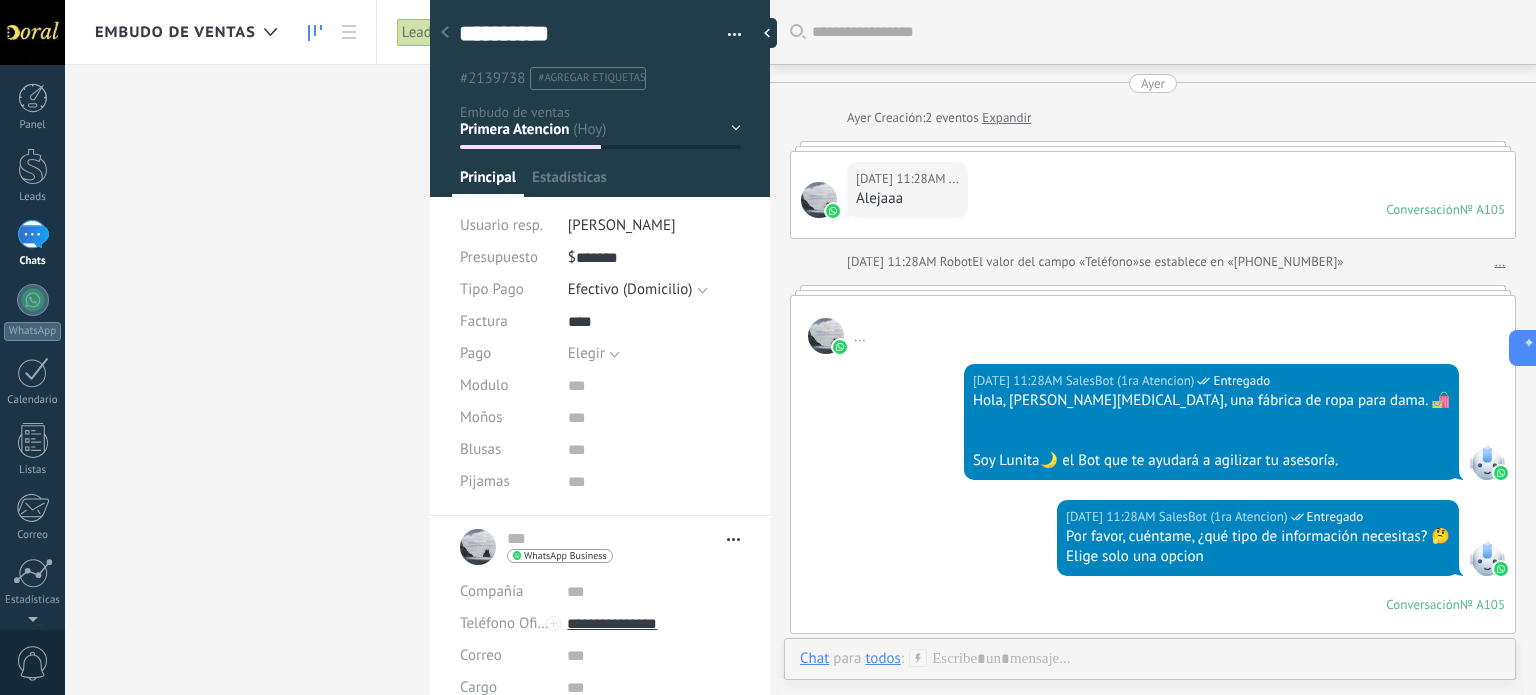 type on "**********" 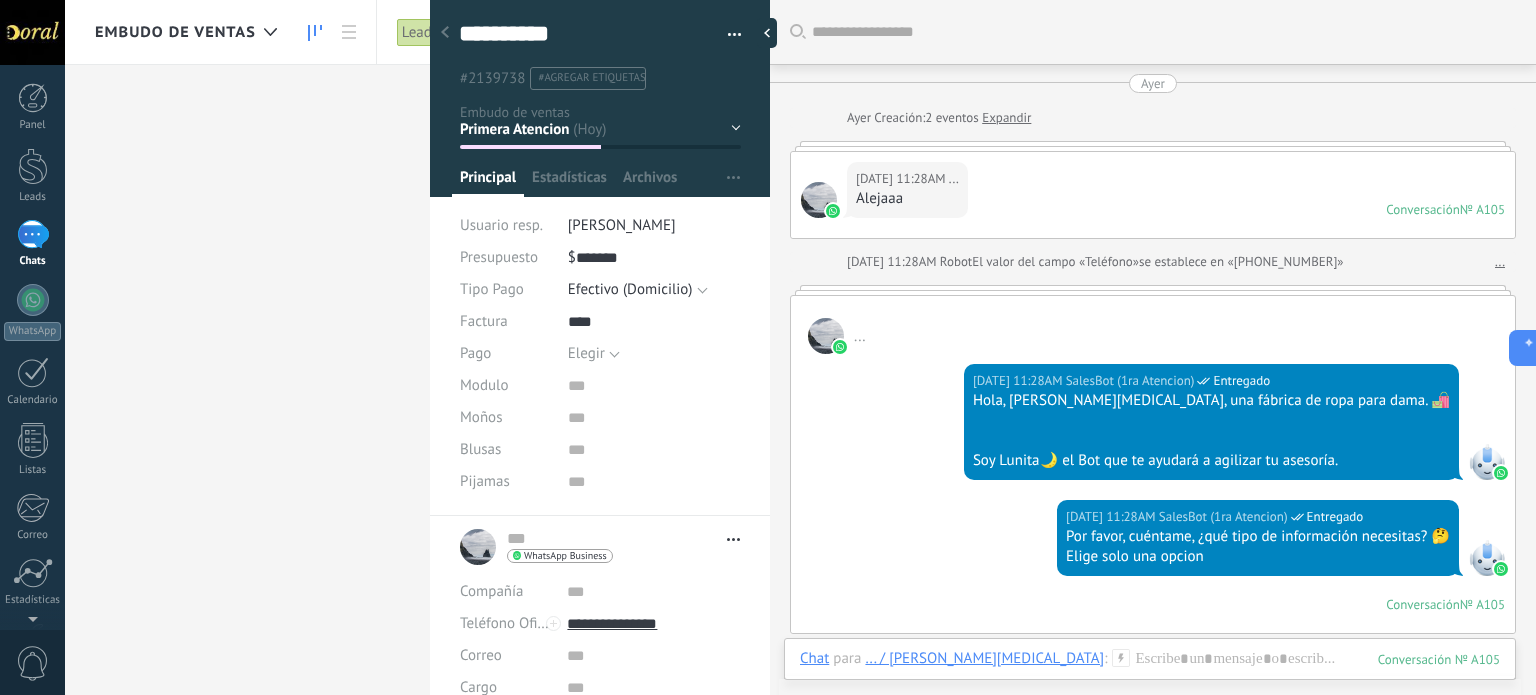 scroll, scrollTop: 29, scrollLeft: 0, axis: vertical 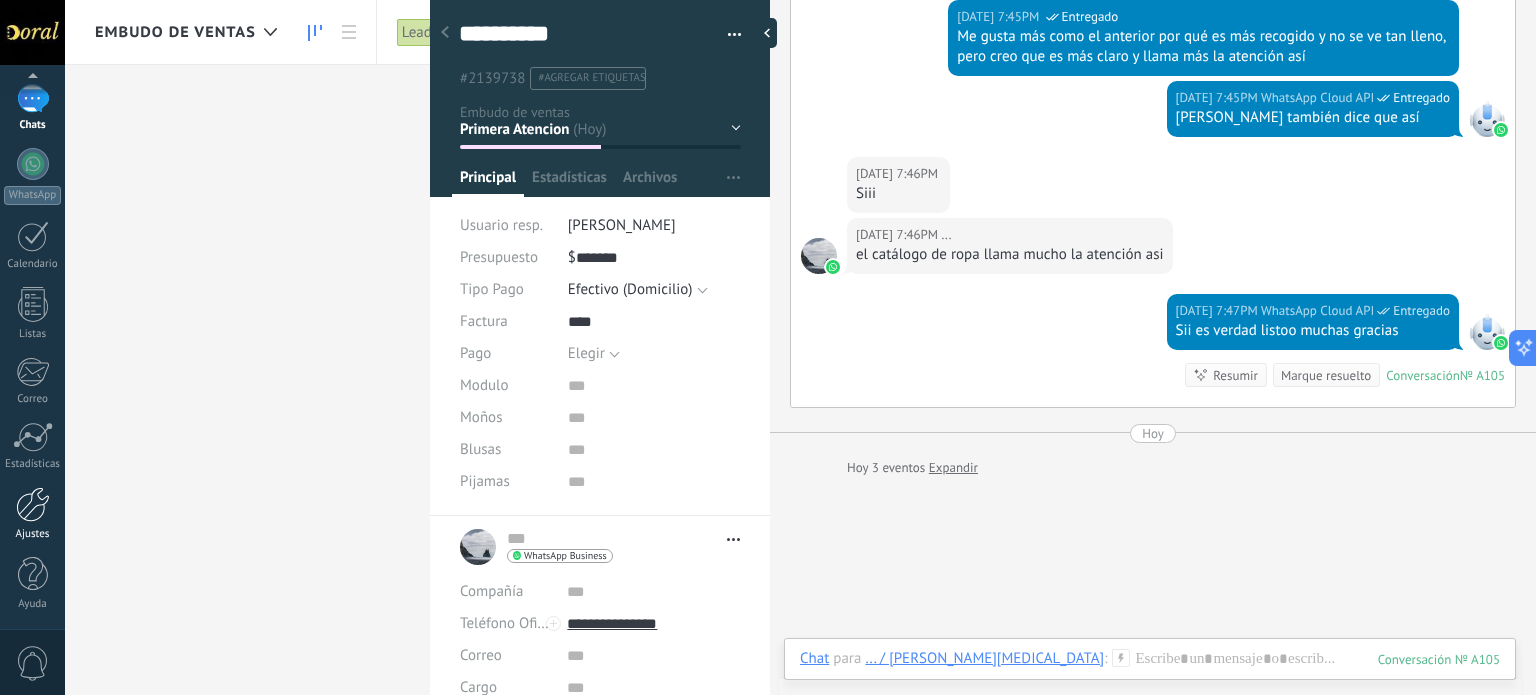 click at bounding box center [33, 504] 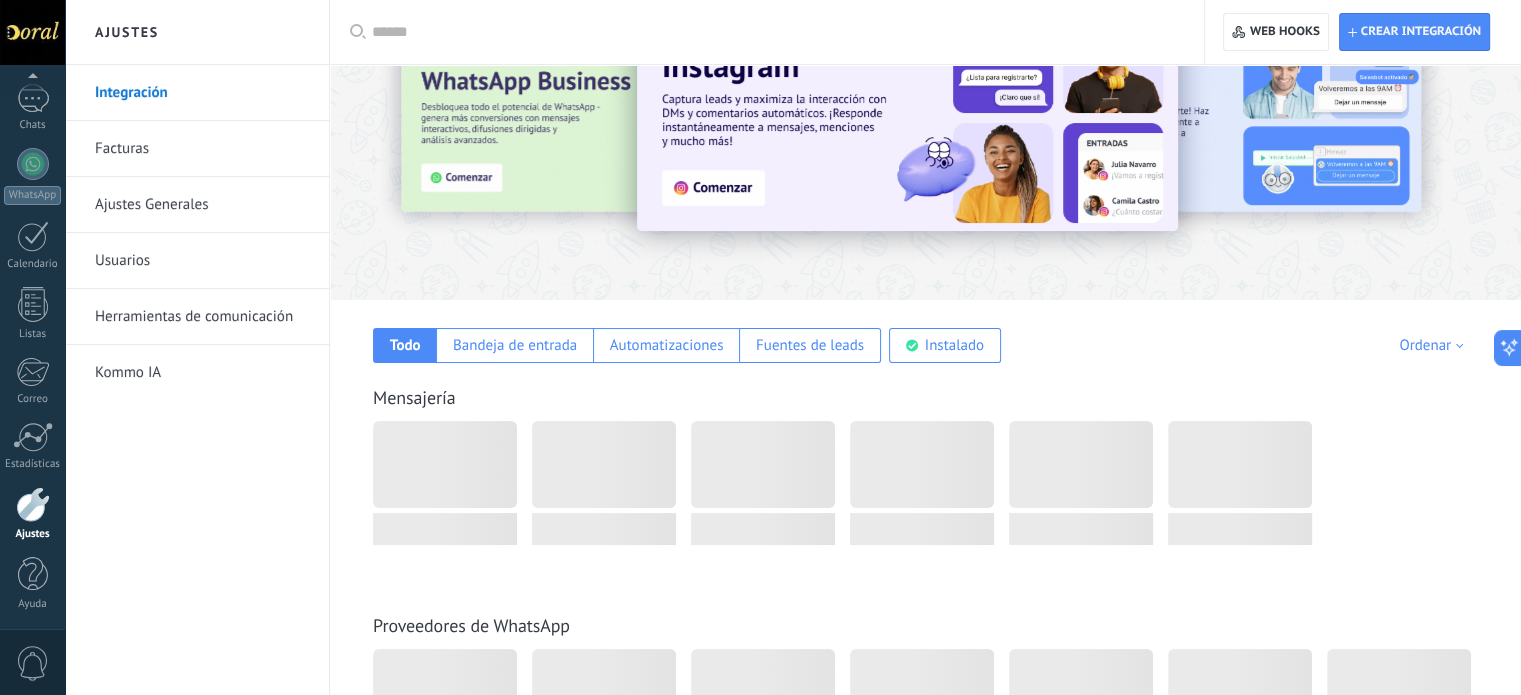scroll, scrollTop: 100, scrollLeft: 0, axis: vertical 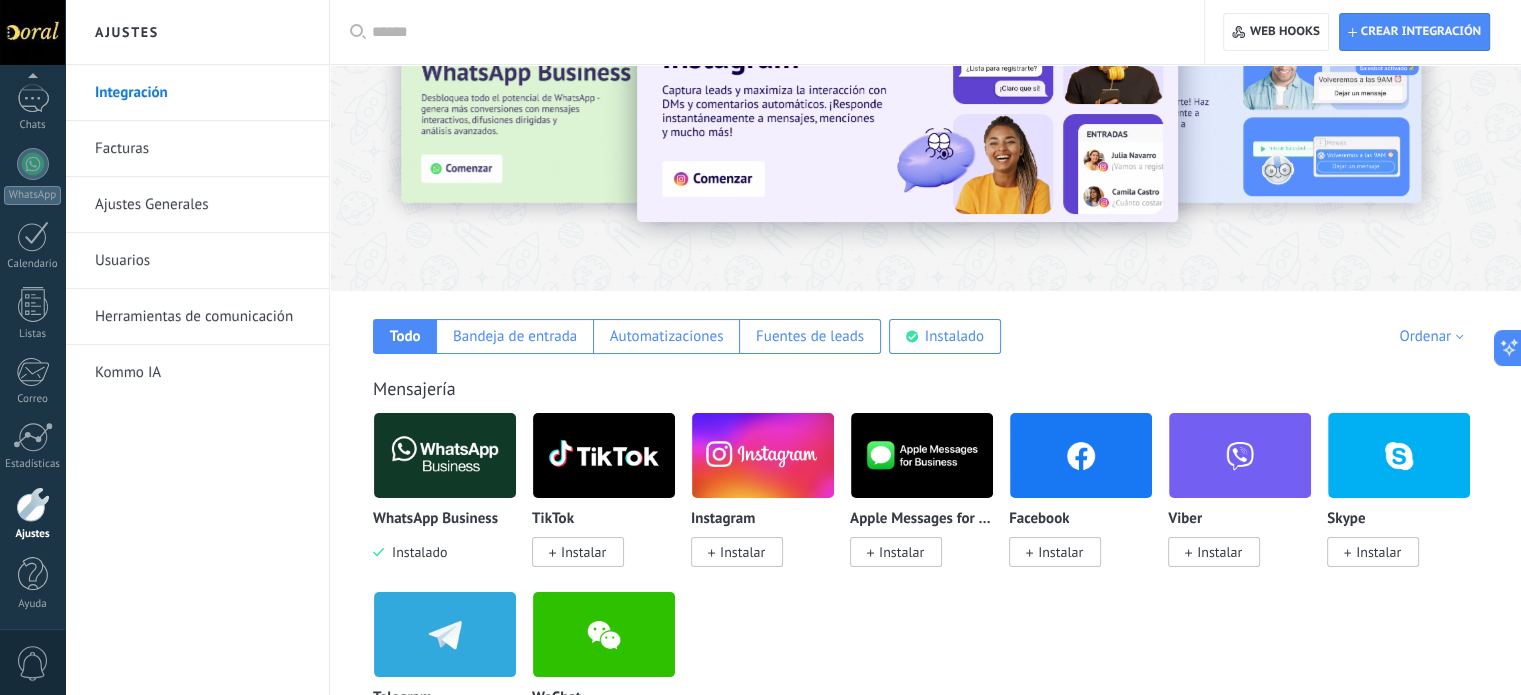 click on "Herramientas de comunicación" at bounding box center [202, 317] 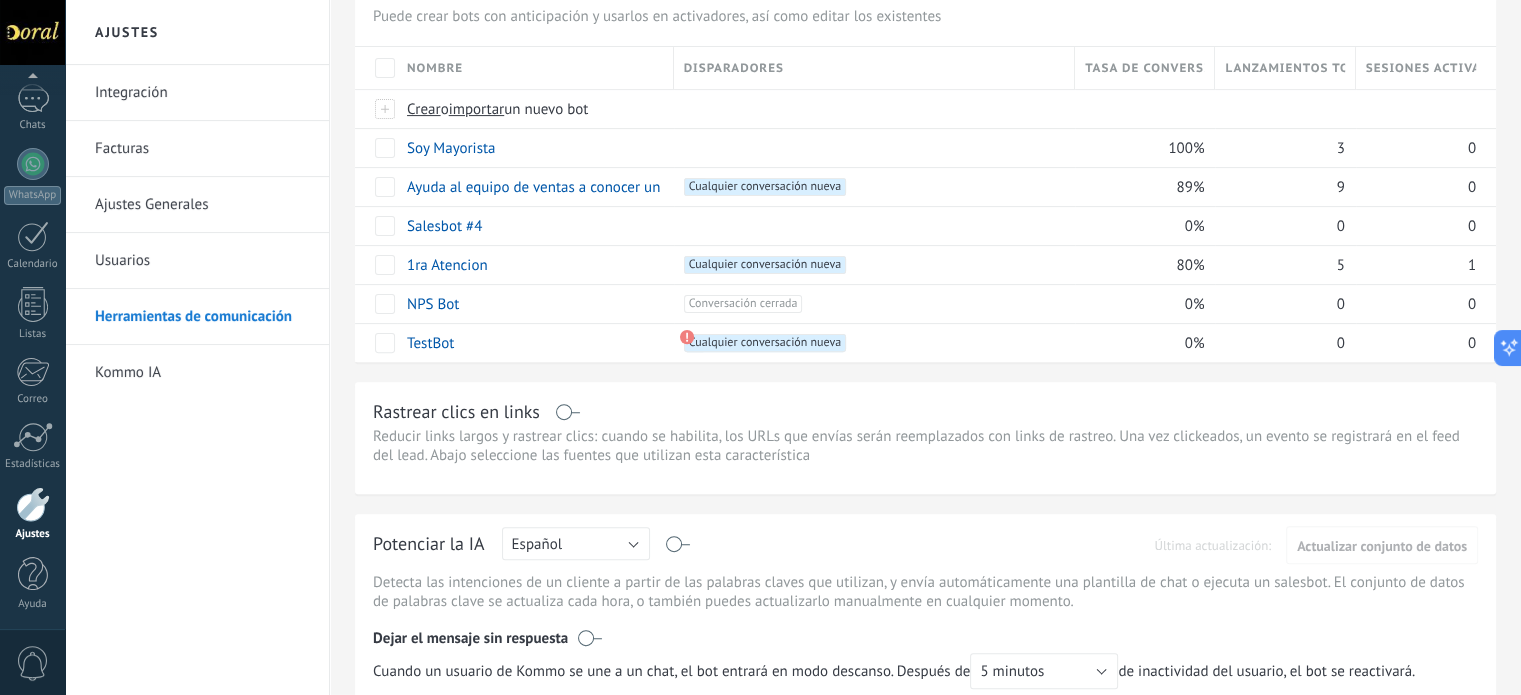 scroll, scrollTop: 500, scrollLeft: 0, axis: vertical 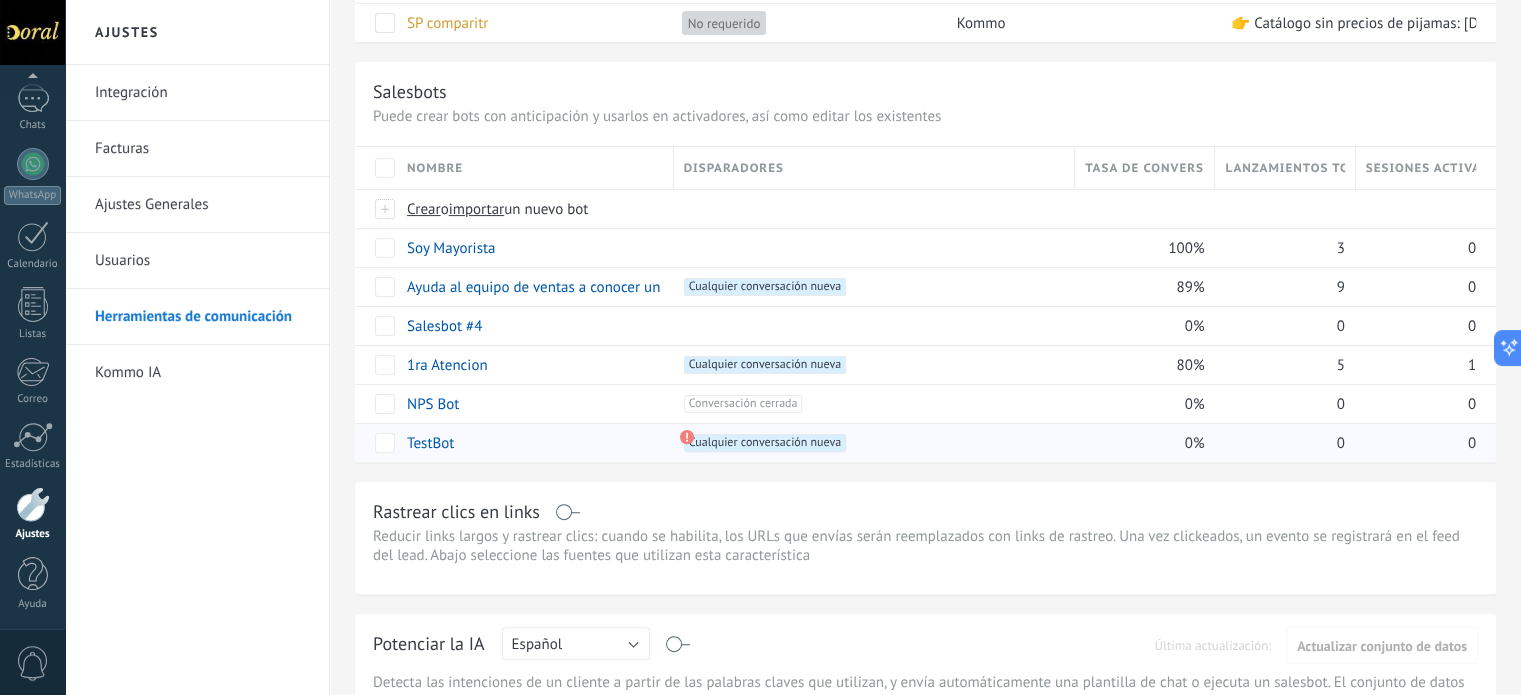click on "Cualquier conversación nueva +0" at bounding box center [765, 443] 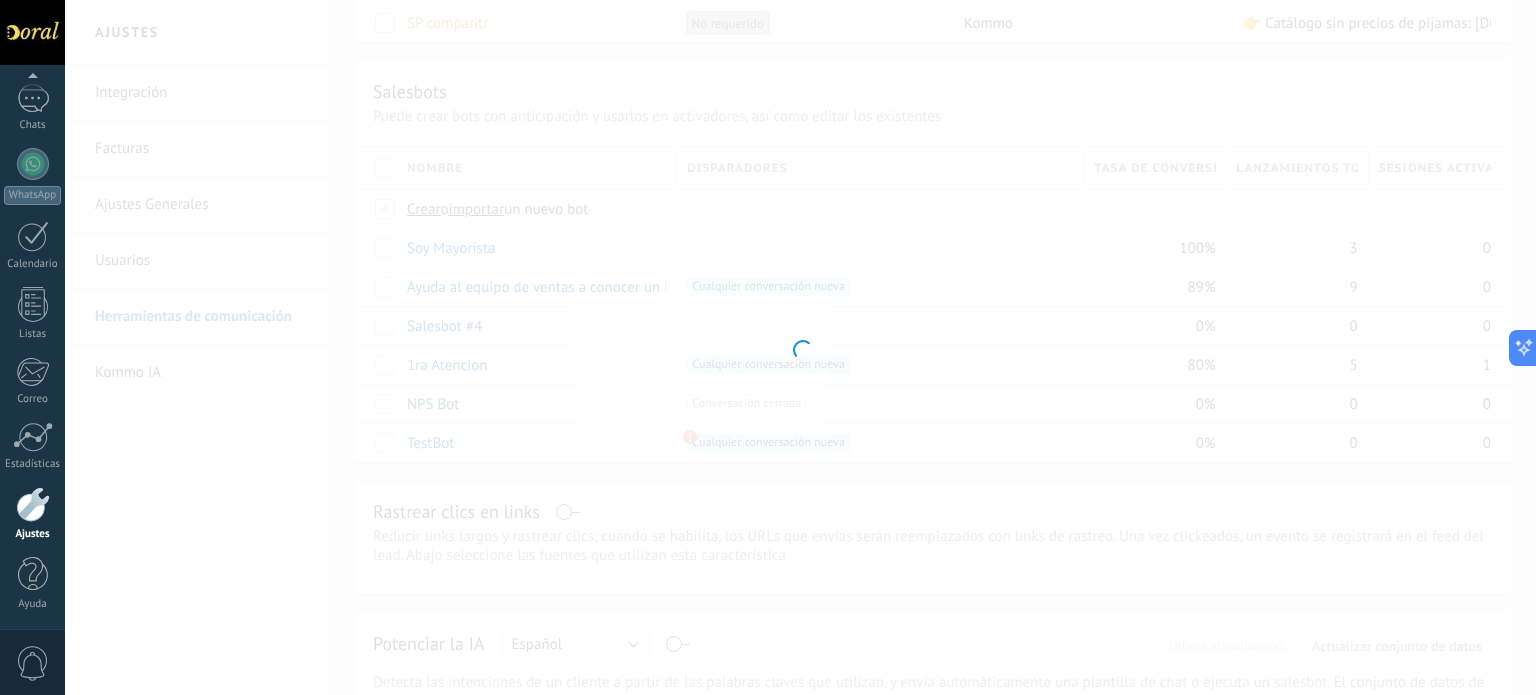 type on "*******" 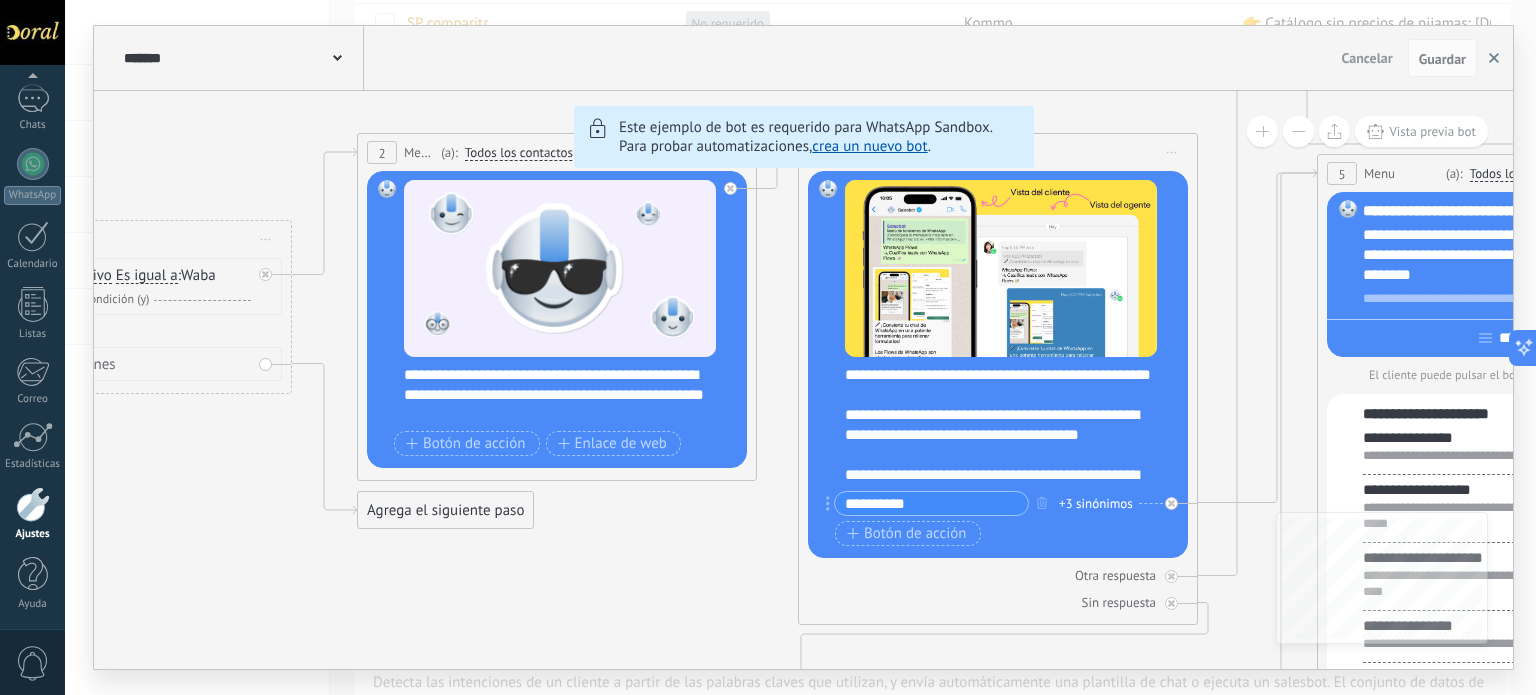 click 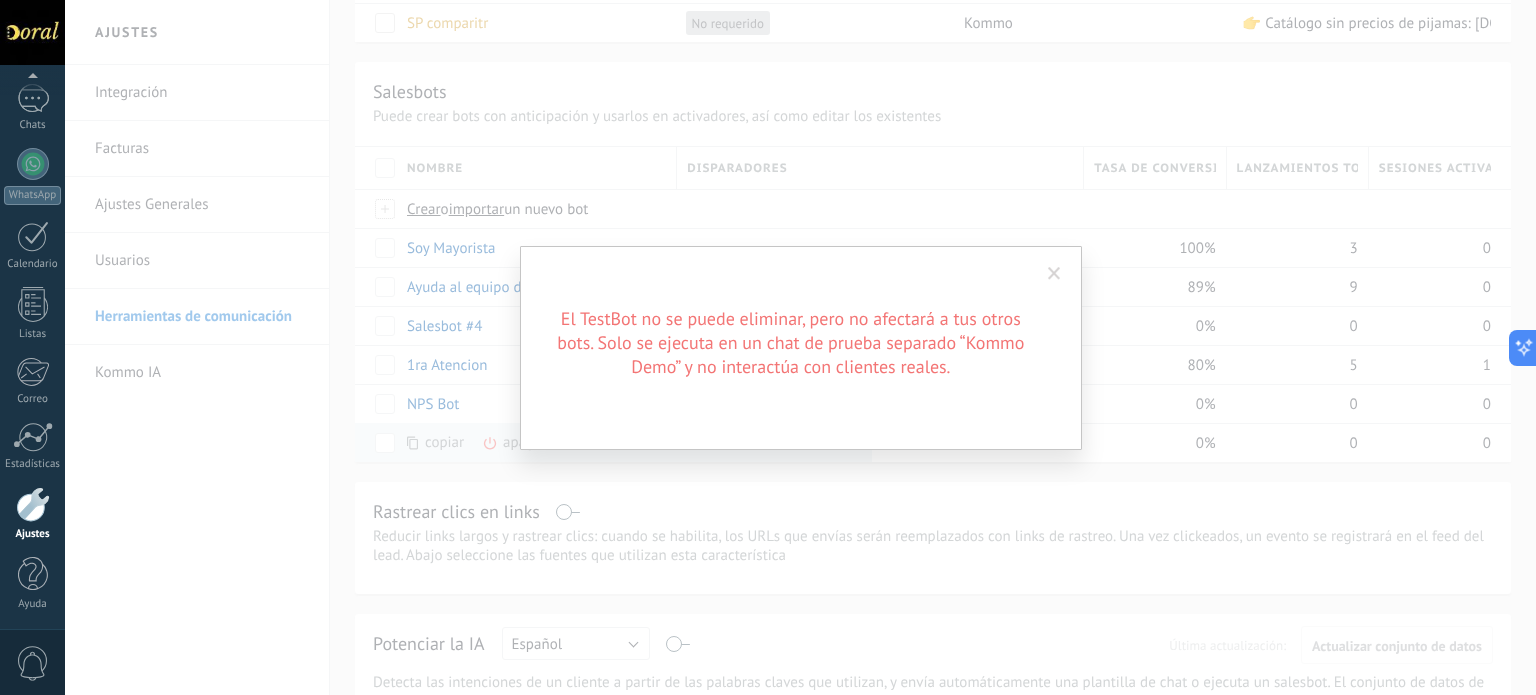click at bounding box center (1054, 274) 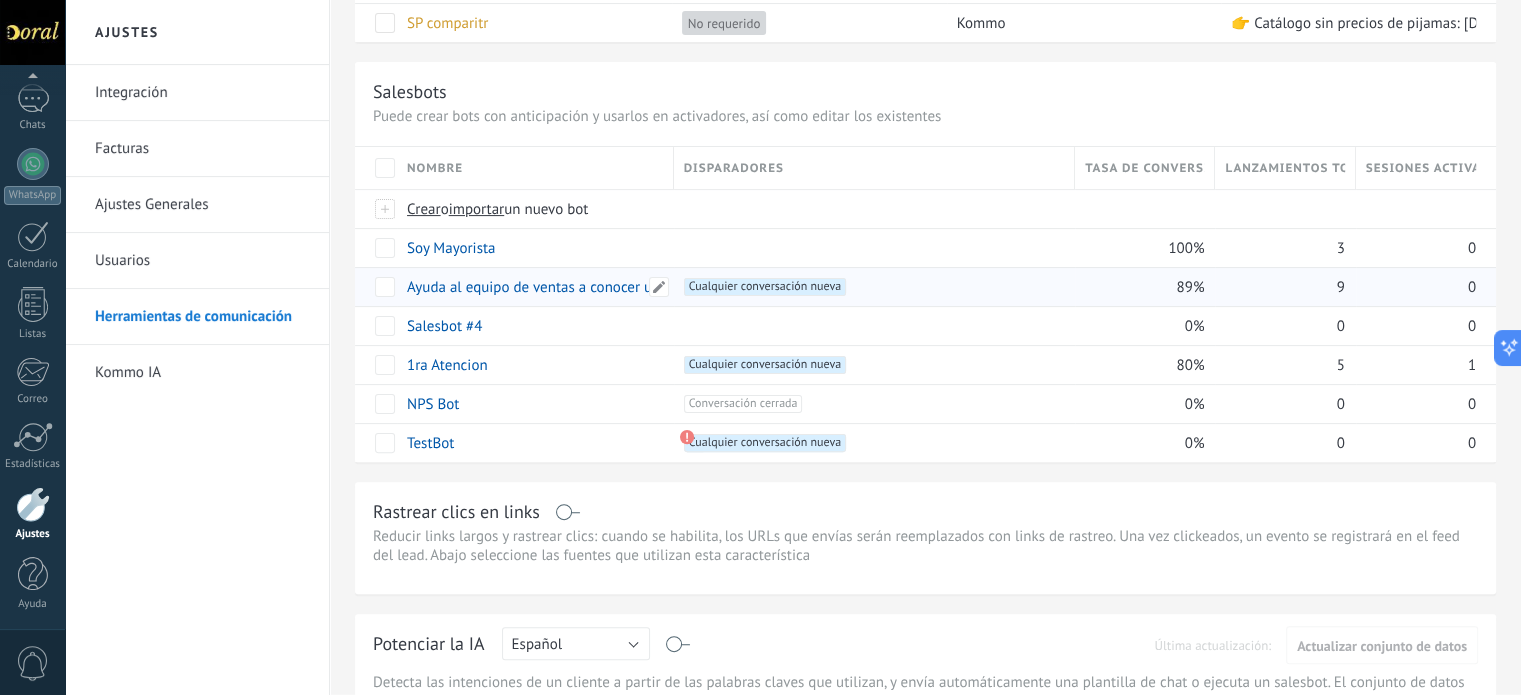 click on "Ayuda al equipo de ventas a conocer un lead y sus preferencias" at bounding box center (608, 287) 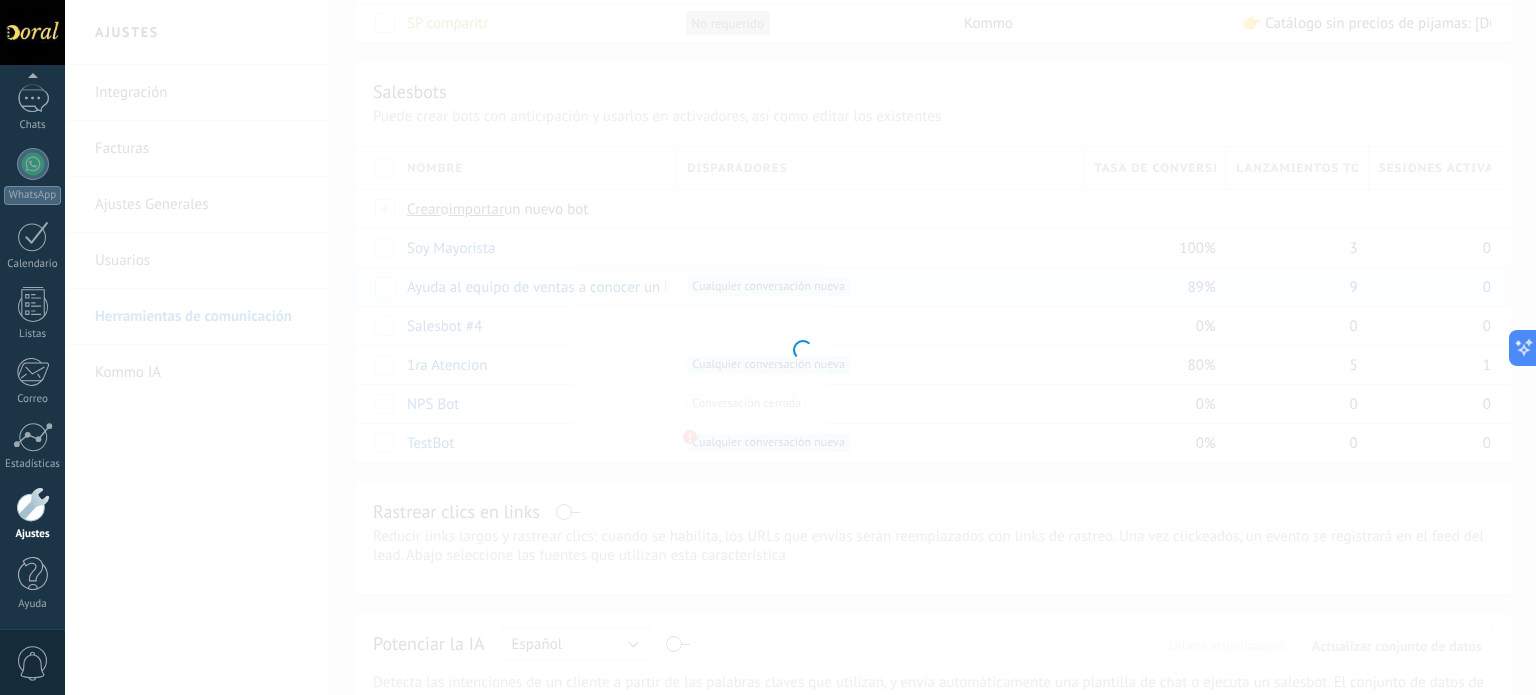 type on "**********" 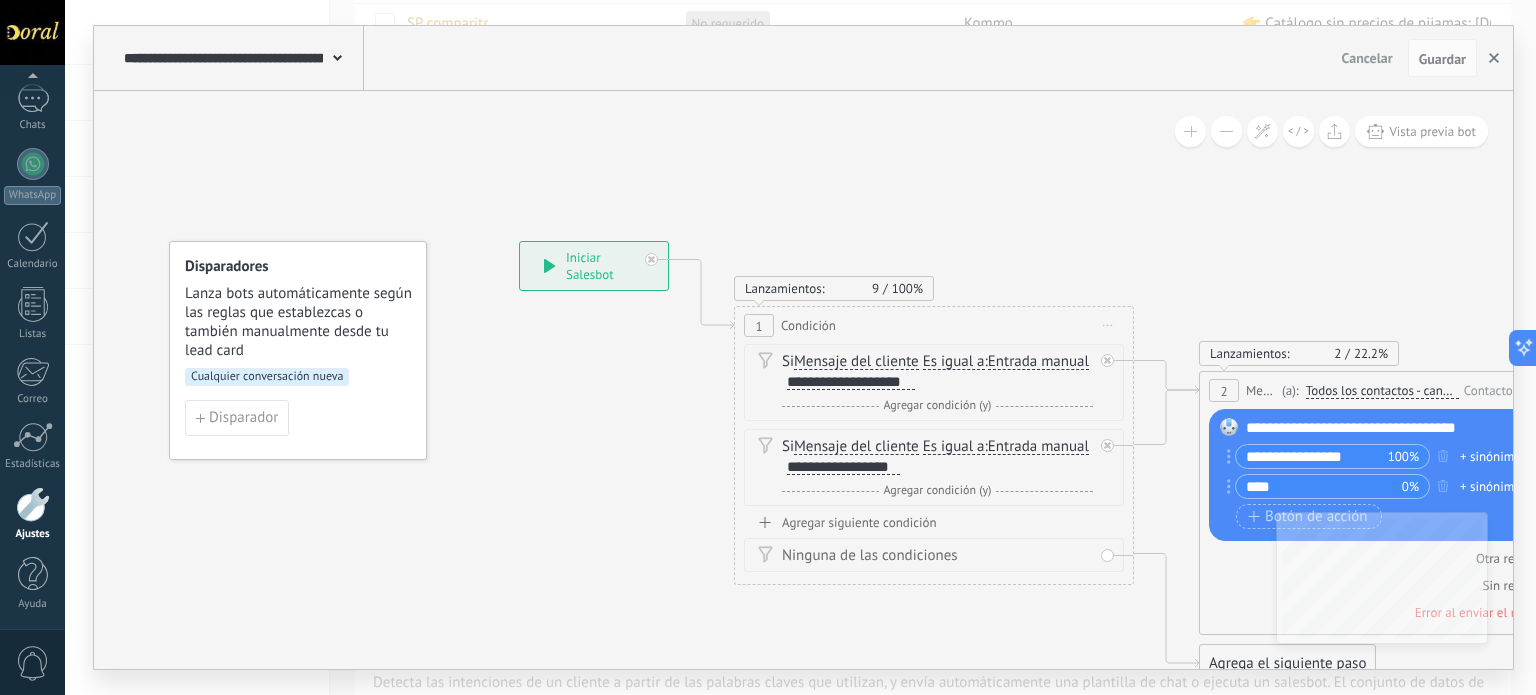 click at bounding box center [1494, 58] 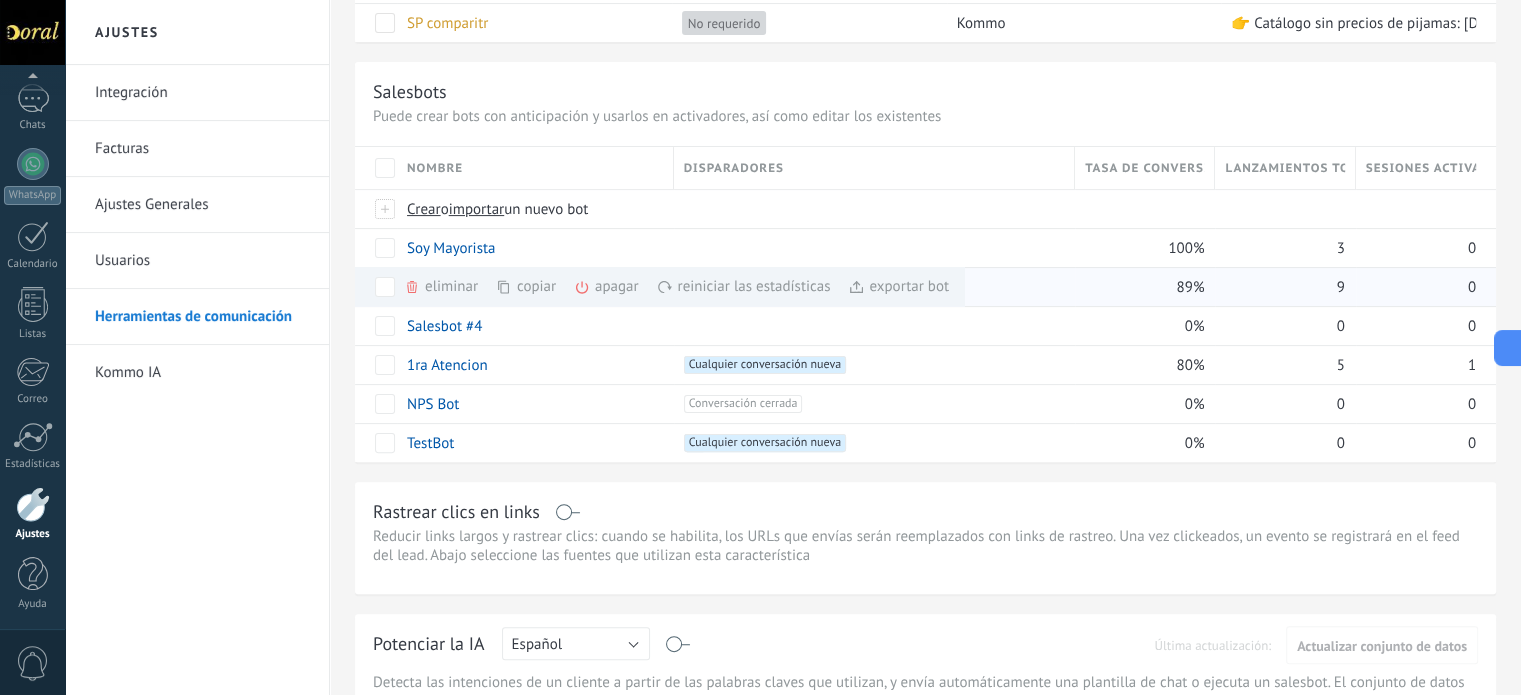 click on "eliminar màs" at bounding box center [475, 286] 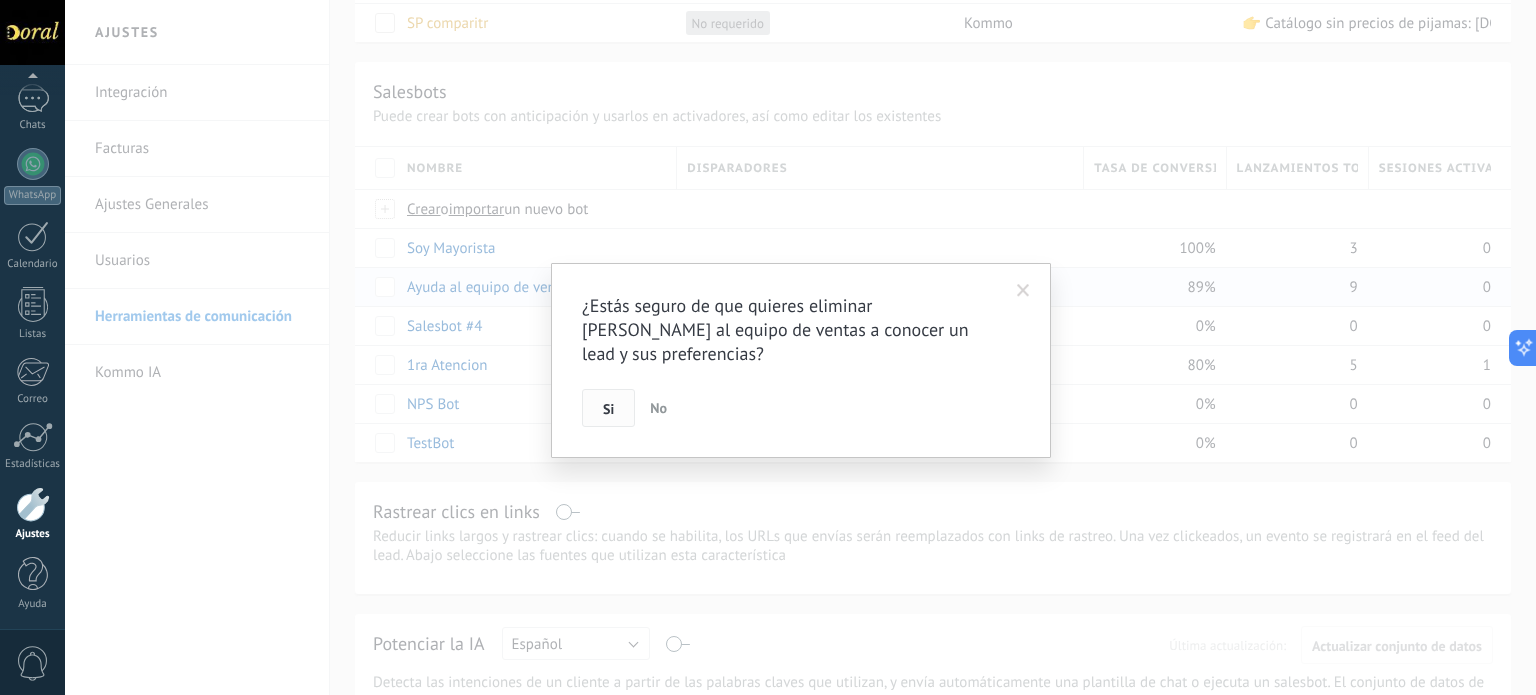 click on "Si" at bounding box center (608, 408) 